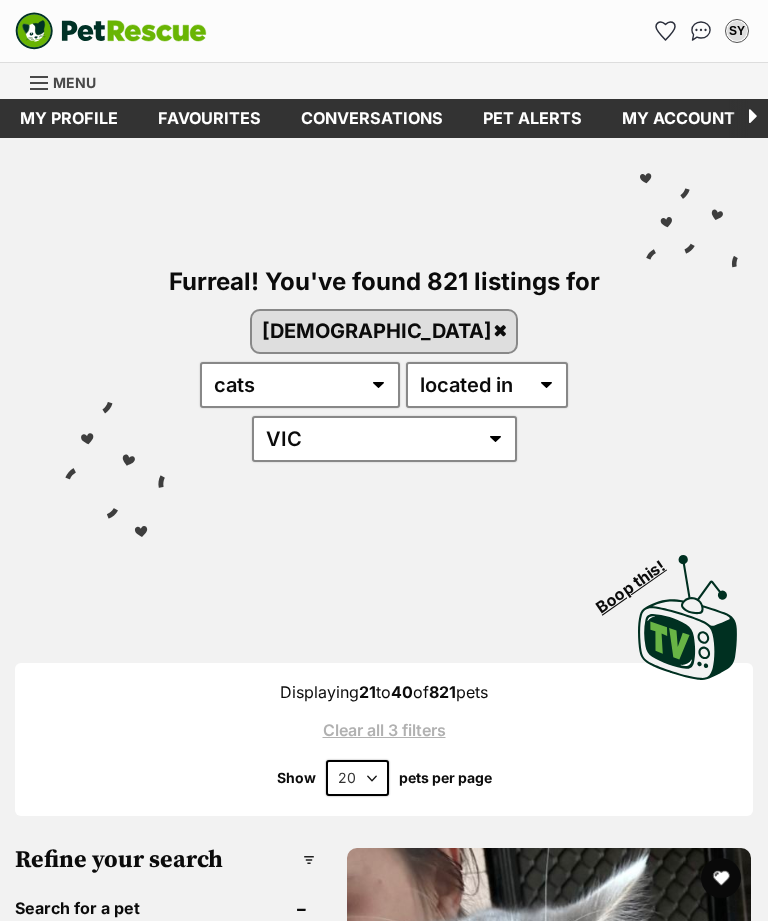scroll, scrollTop: 0, scrollLeft: 0, axis: both 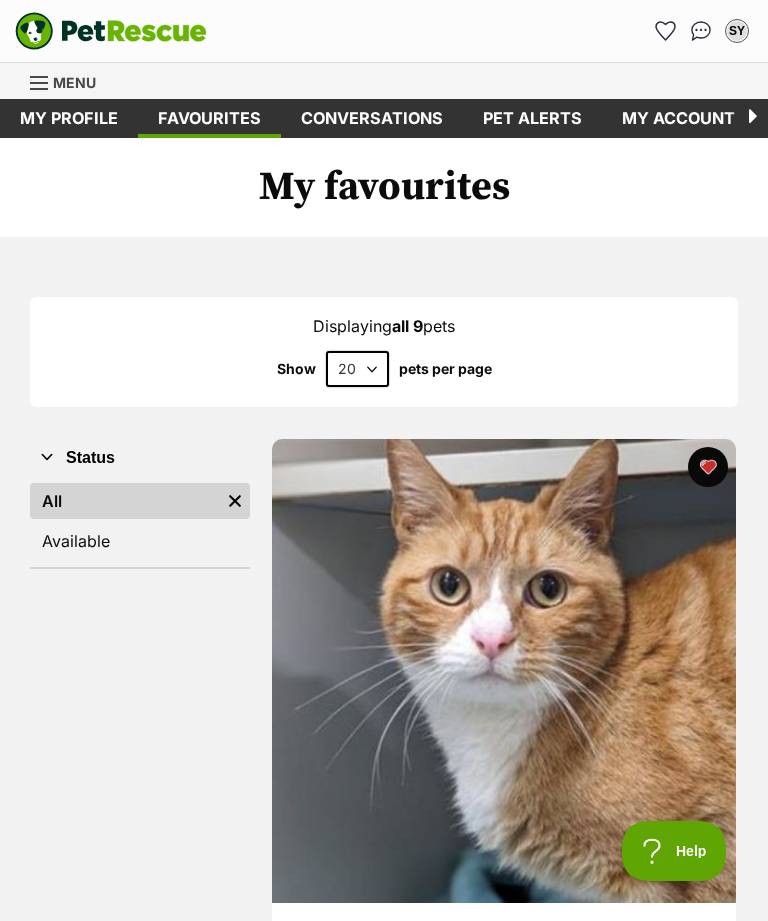 click at bounding box center [40, 83] 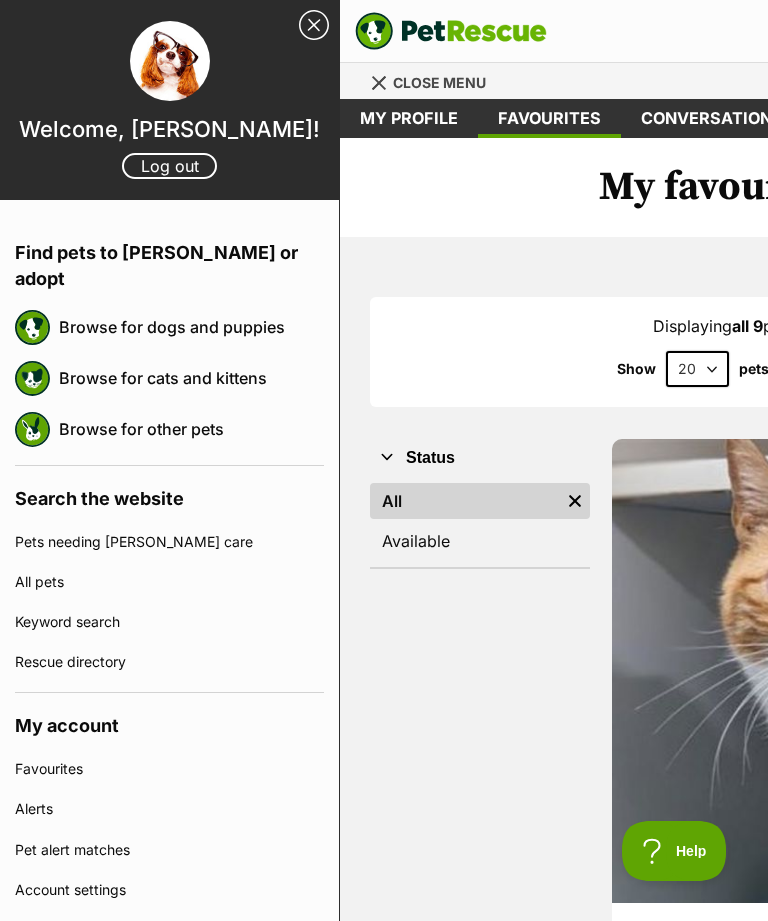 click on "Browse for cats and kittens" at bounding box center (191, 378) 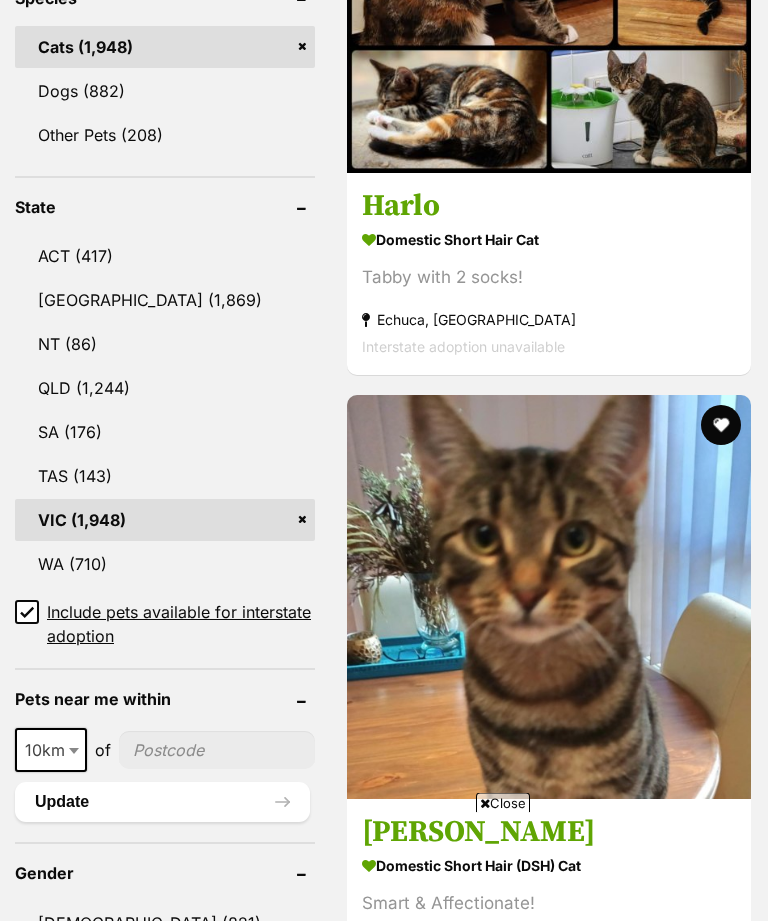 scroll, scrollTop: 1519, scrollLeft: 0, axis: vertical 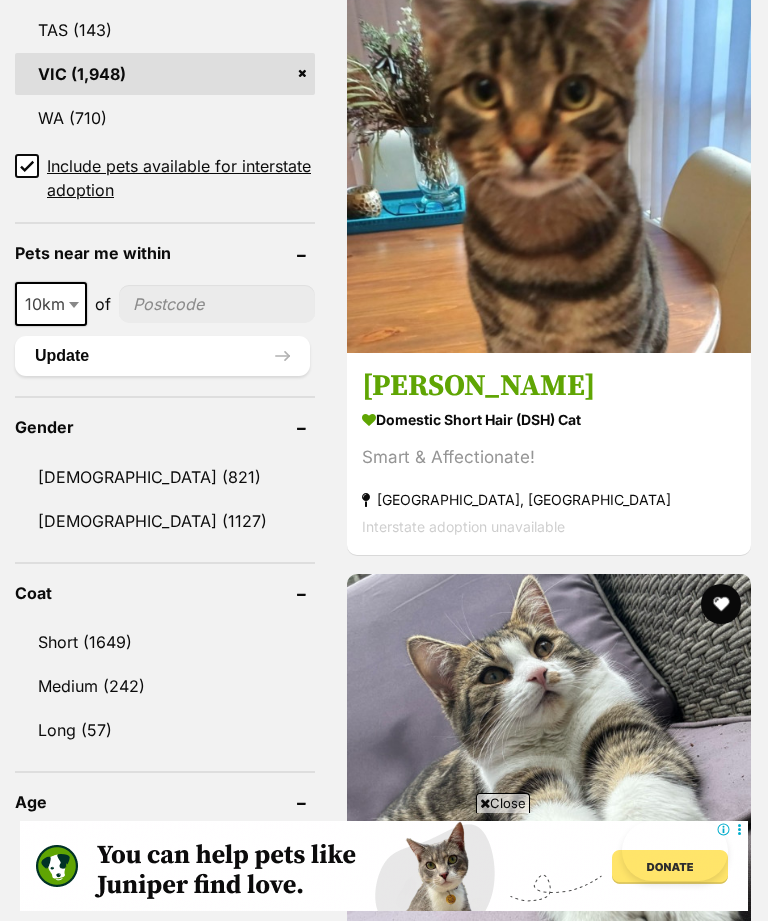 click on "Male (821)" at bounding box center [165, 477] 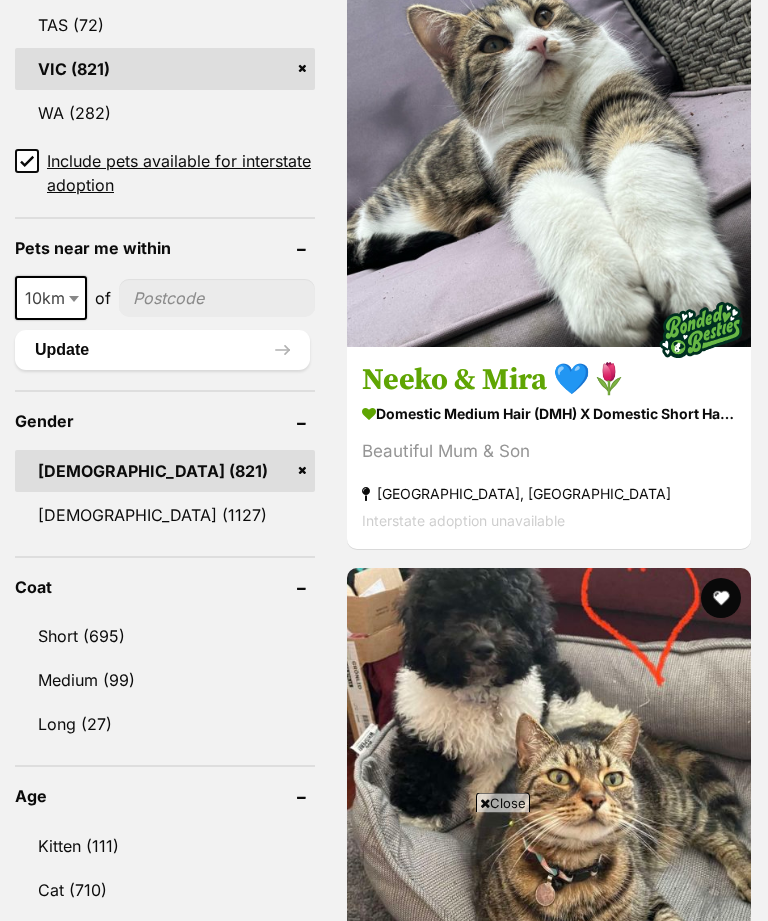 scroll, scrollTop: 0, scrollLeft: 0, axis: both 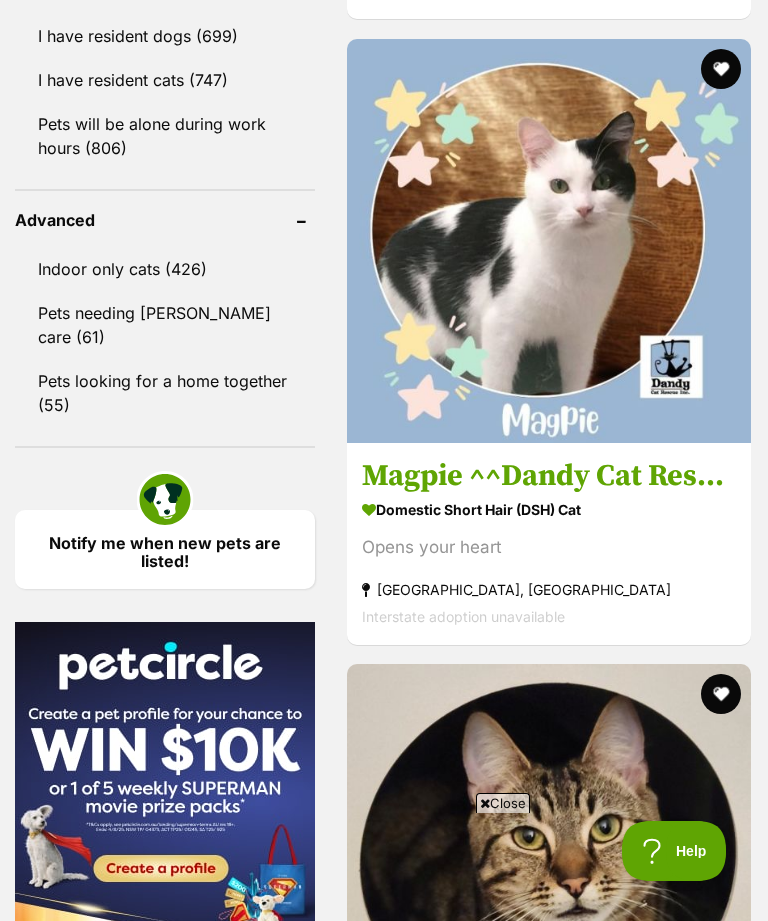 click on "Domestic Short Hair (DSH) Cat" at bounding box center (549, 509) 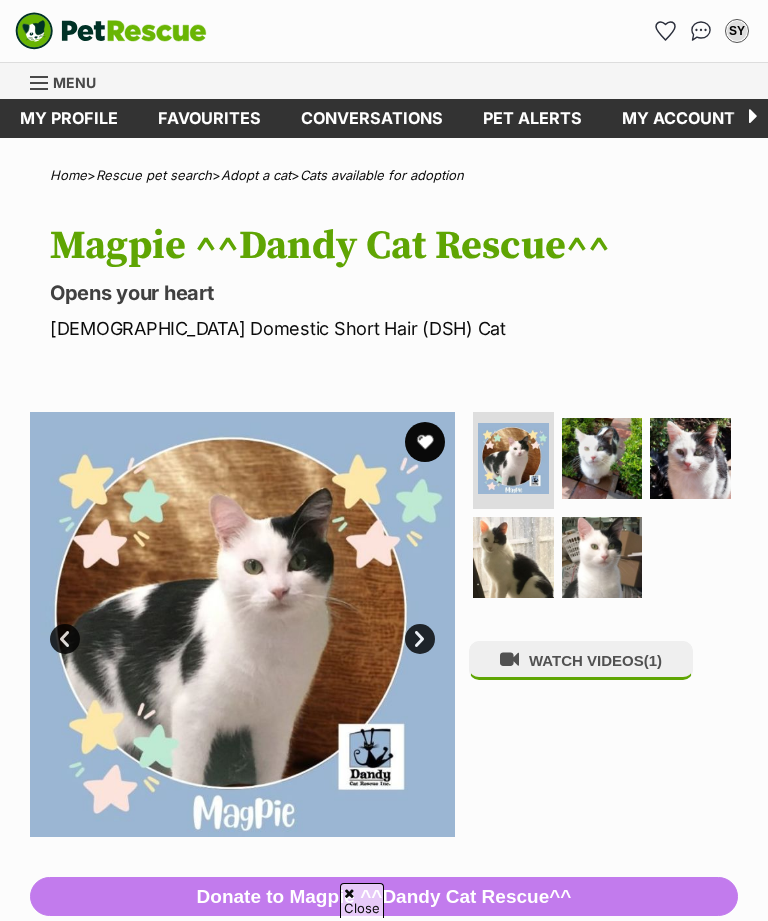 scroll, scrollTop: 537, scrollLeft: 0, axis: vertical 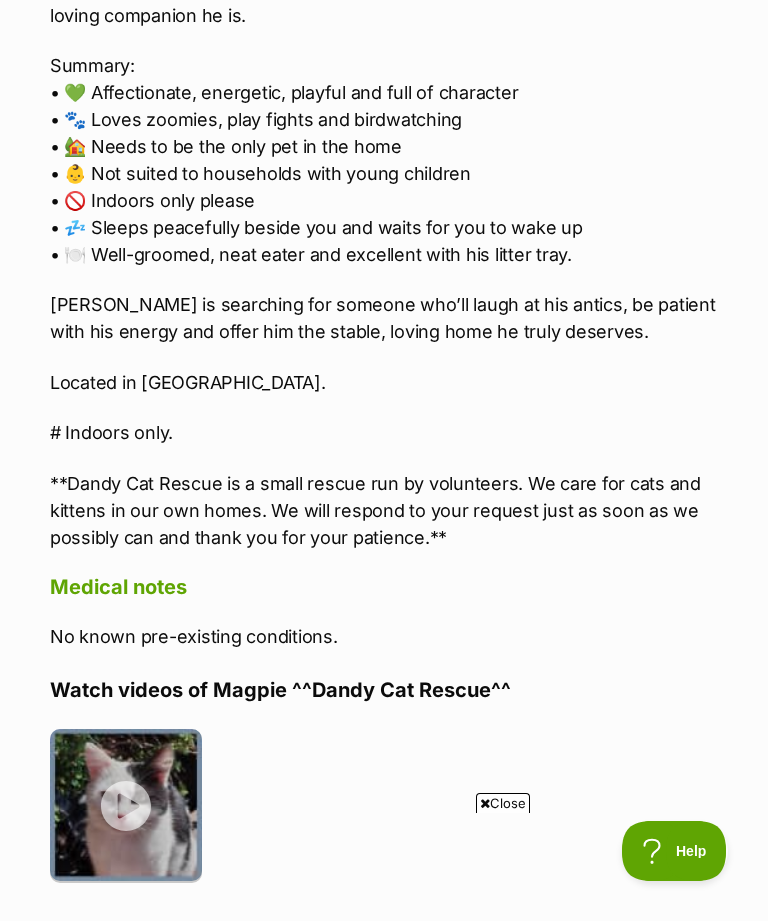 click at bounding box center [126, 805] 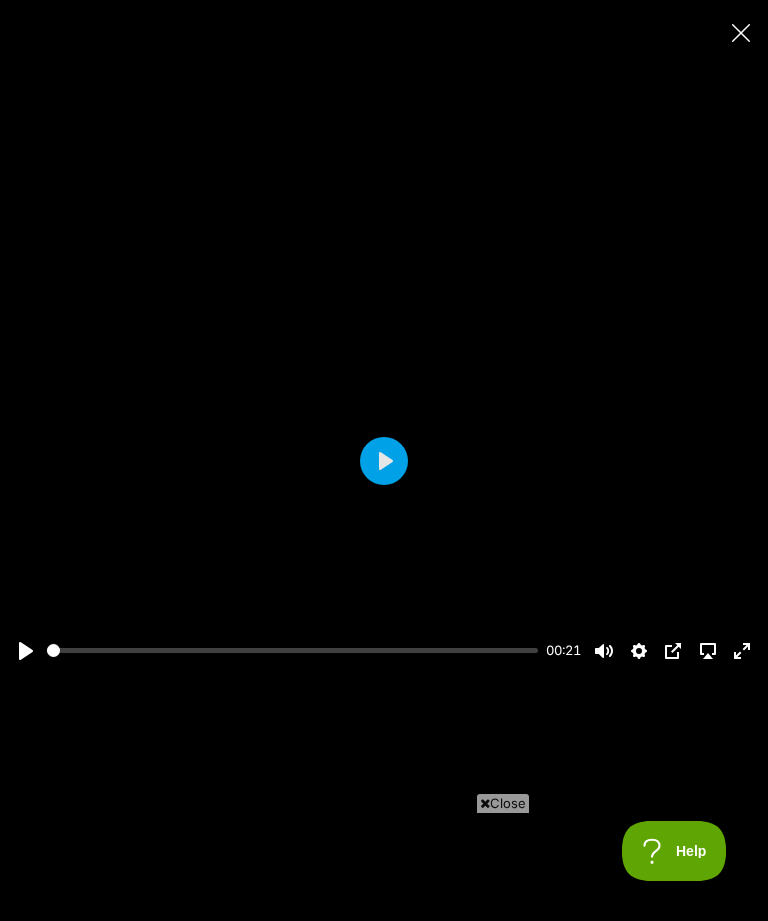 click on "Play" at bounding box center [384, 461] 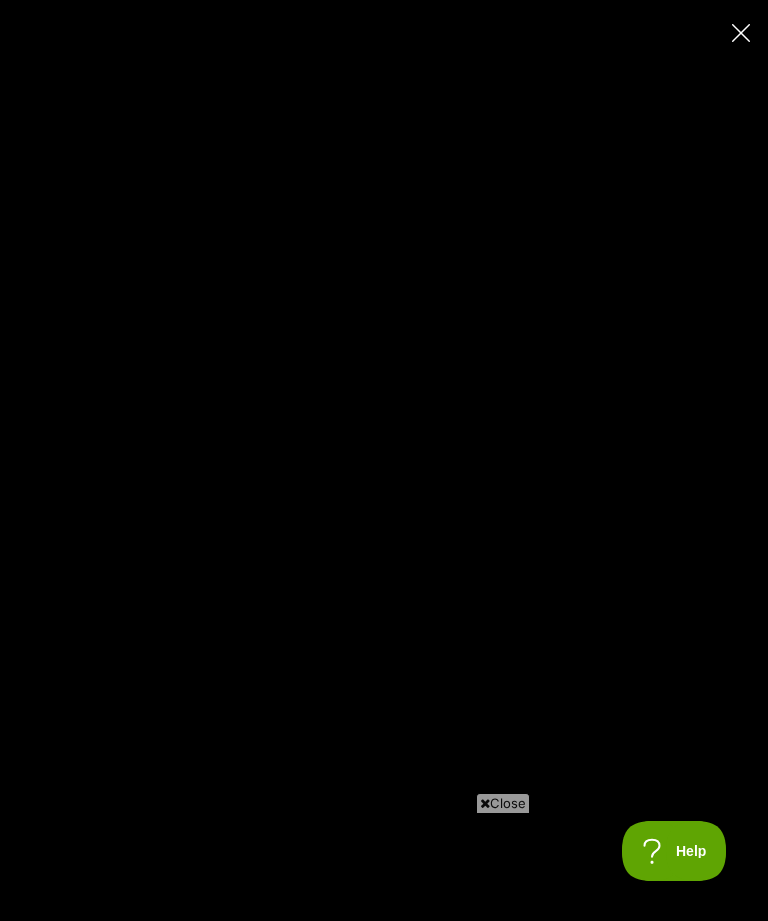 scroll, scrollTop: 0, scrollLeft: 0, axis: both 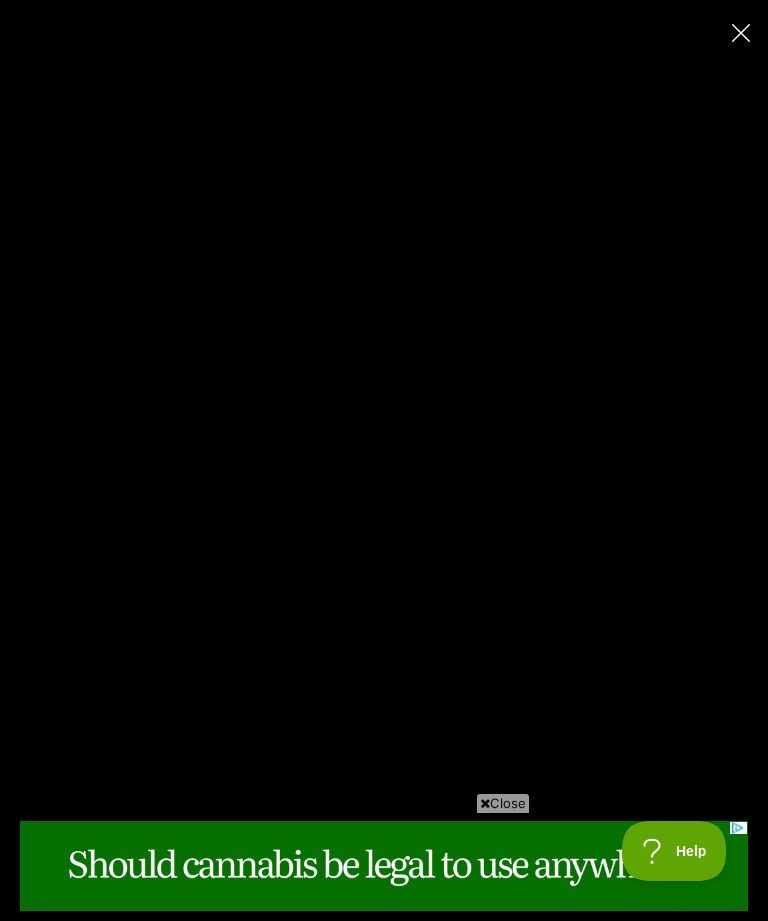type on "100" 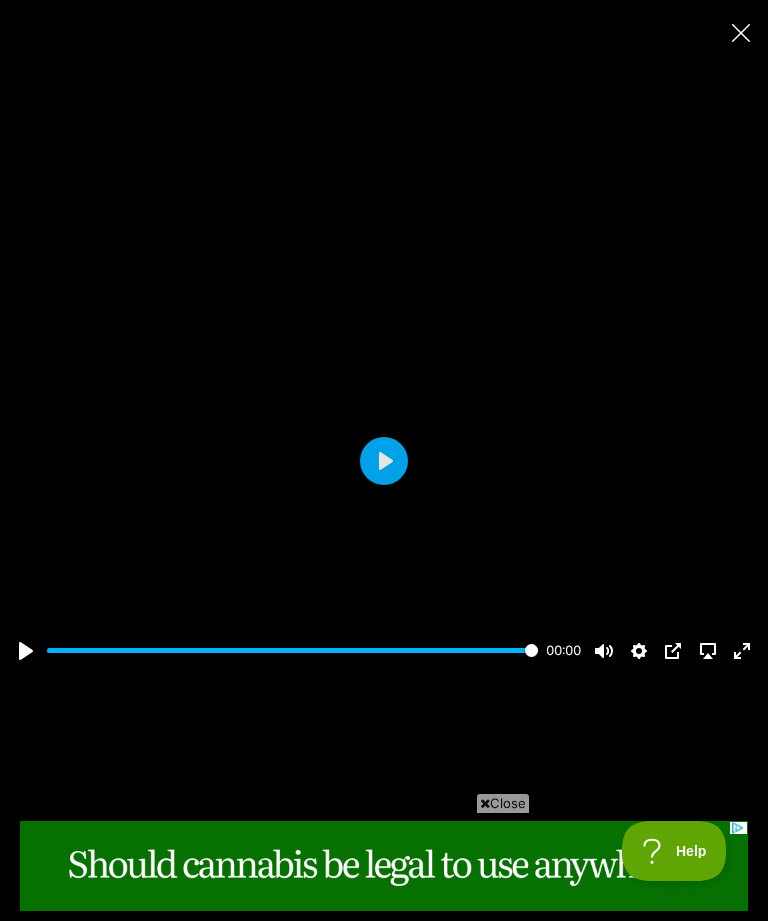 click on "Close" at bounding box center (503, 803) 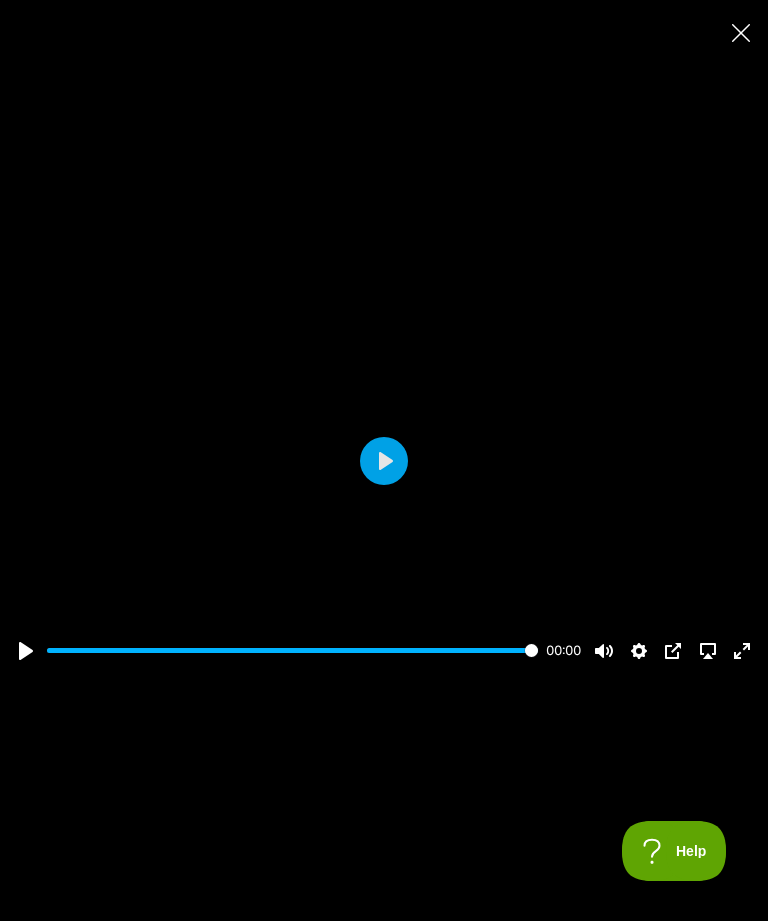 click at bounding box center [740, 32] 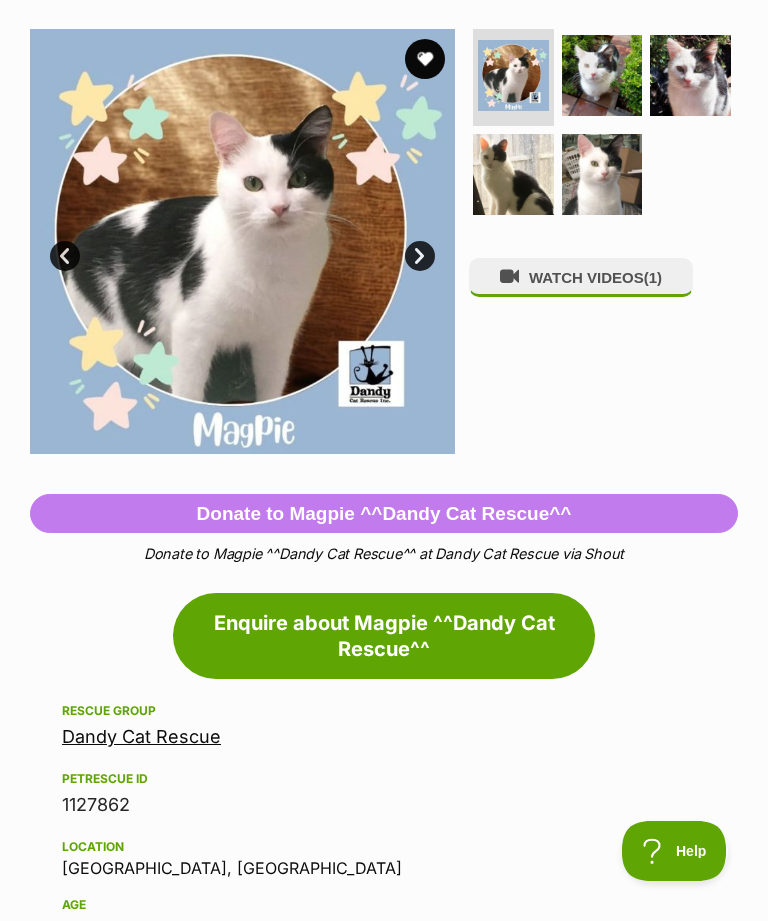 scroll, scrollTop: 376, scrollLeft: 0, axis: vertical 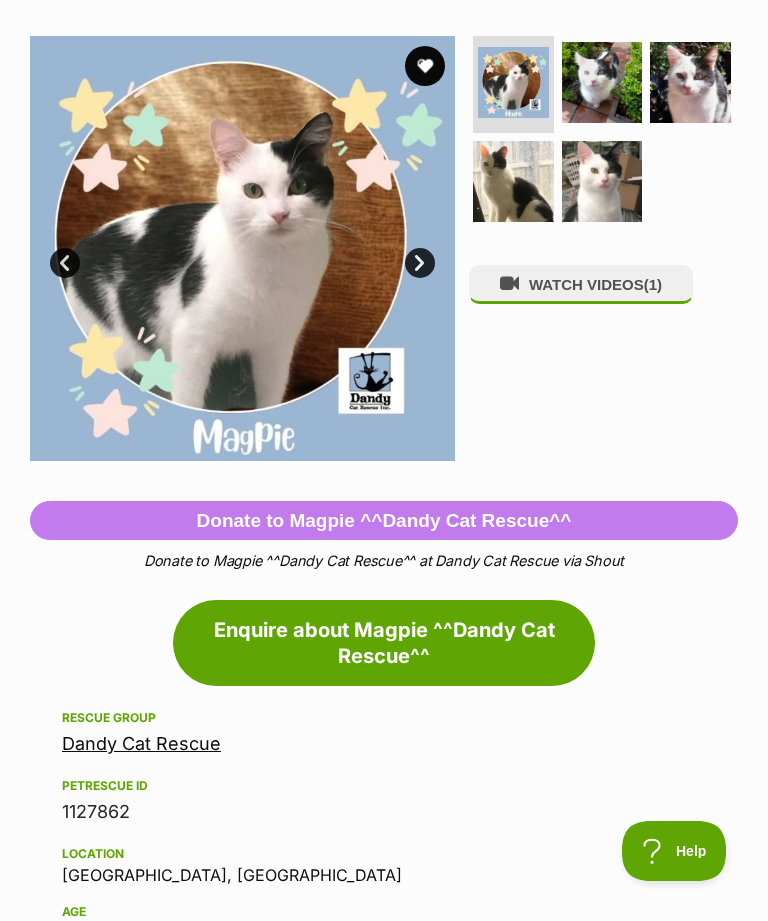 click at bounding box center [602, 181] 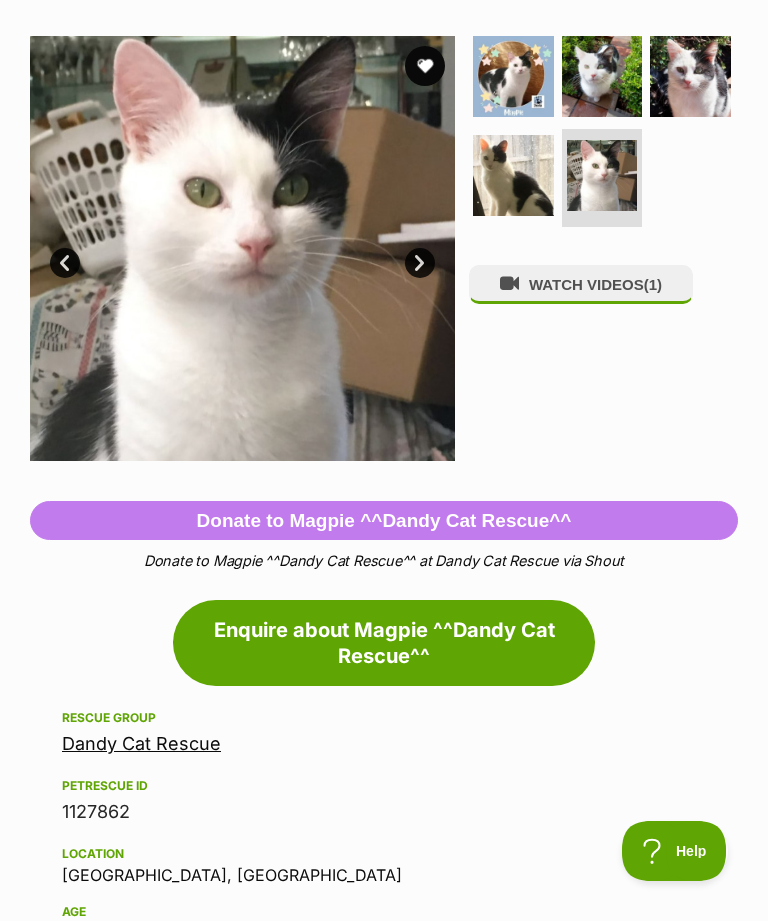 click at bounding box center (513, 175) 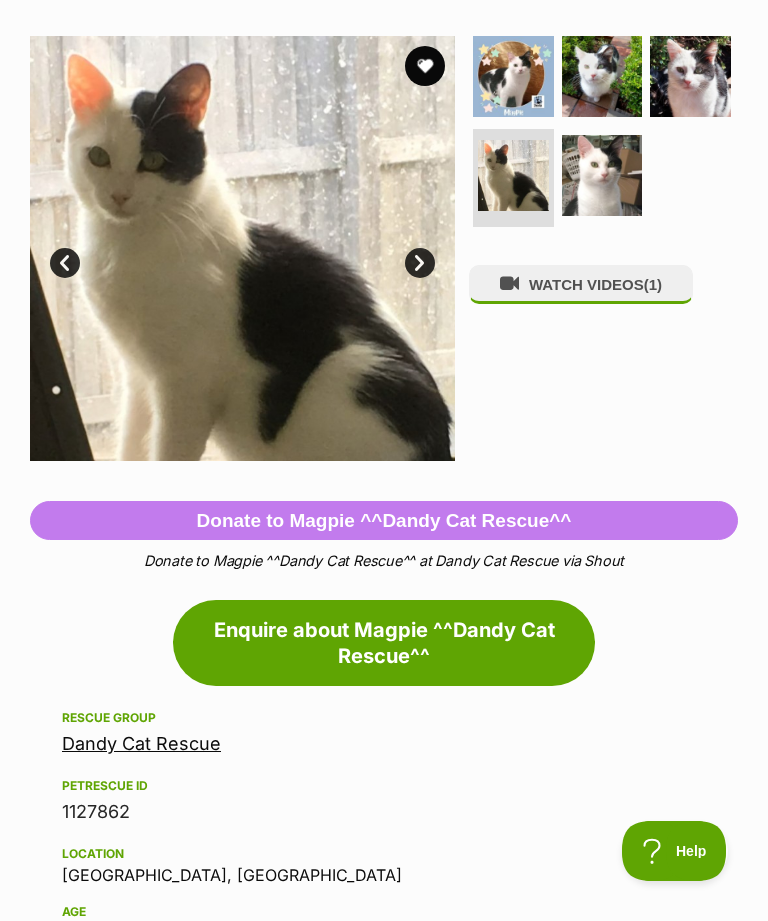 click at bounding box center [690, 76] 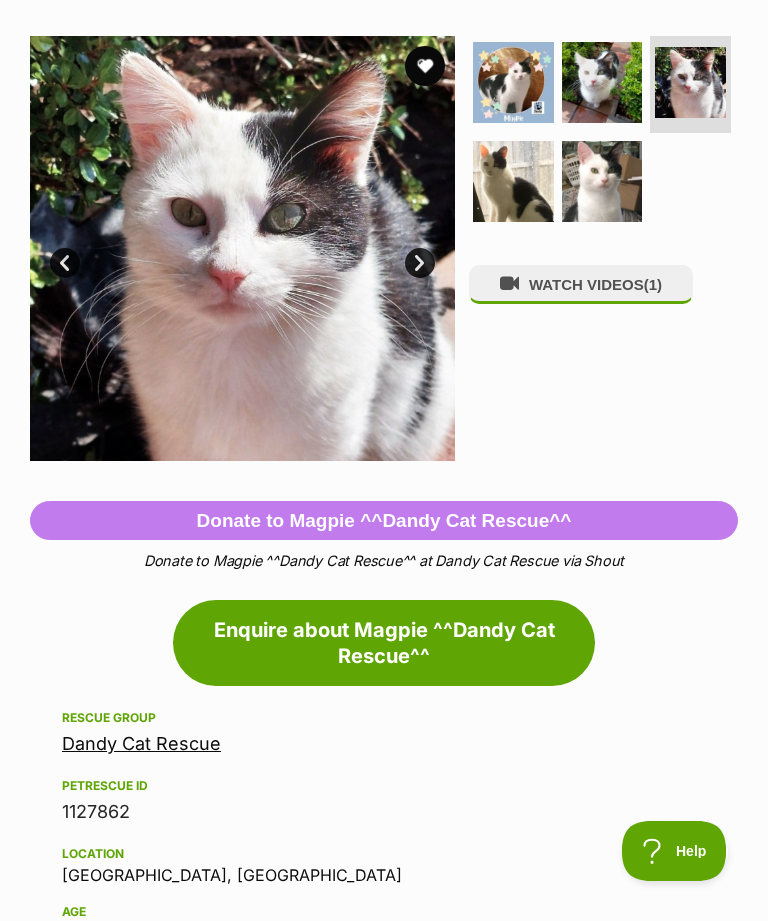 click at bounding box center (602, 82) 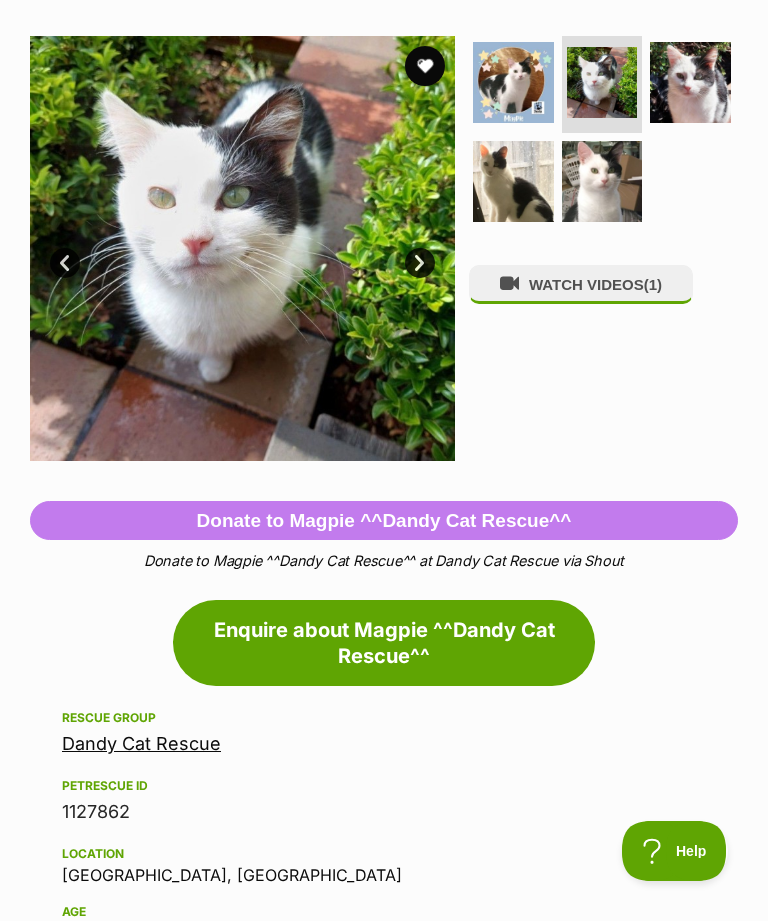 click at bounding box center [602, 181] 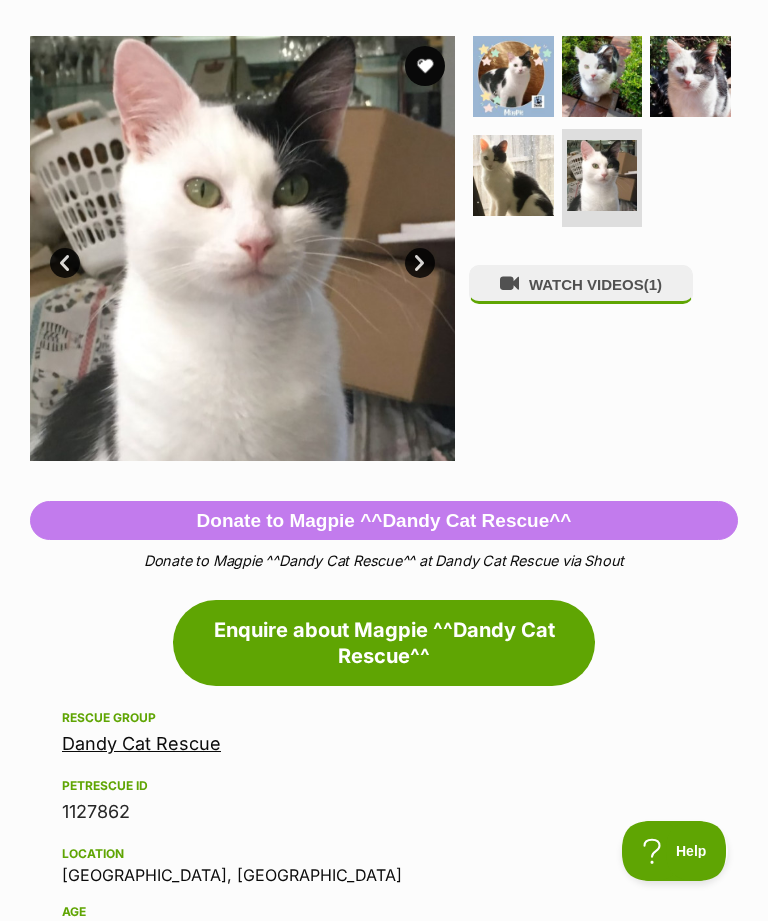 click at bounding box center [513, 175] 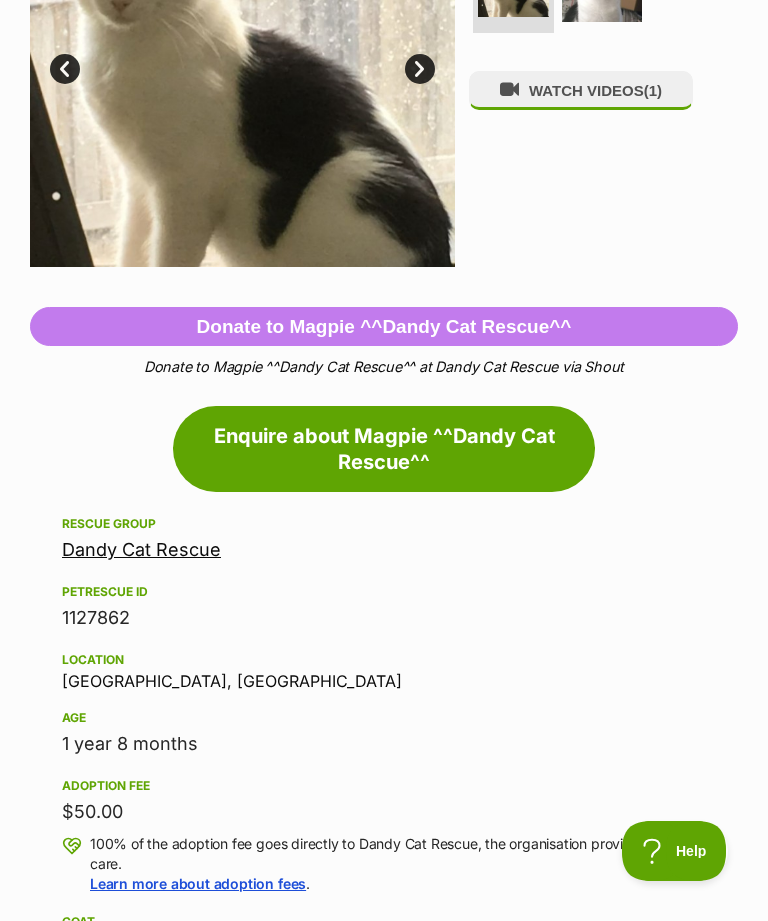 scroll, scrollTop: 569, scrollLeft: 0, axis: vertical 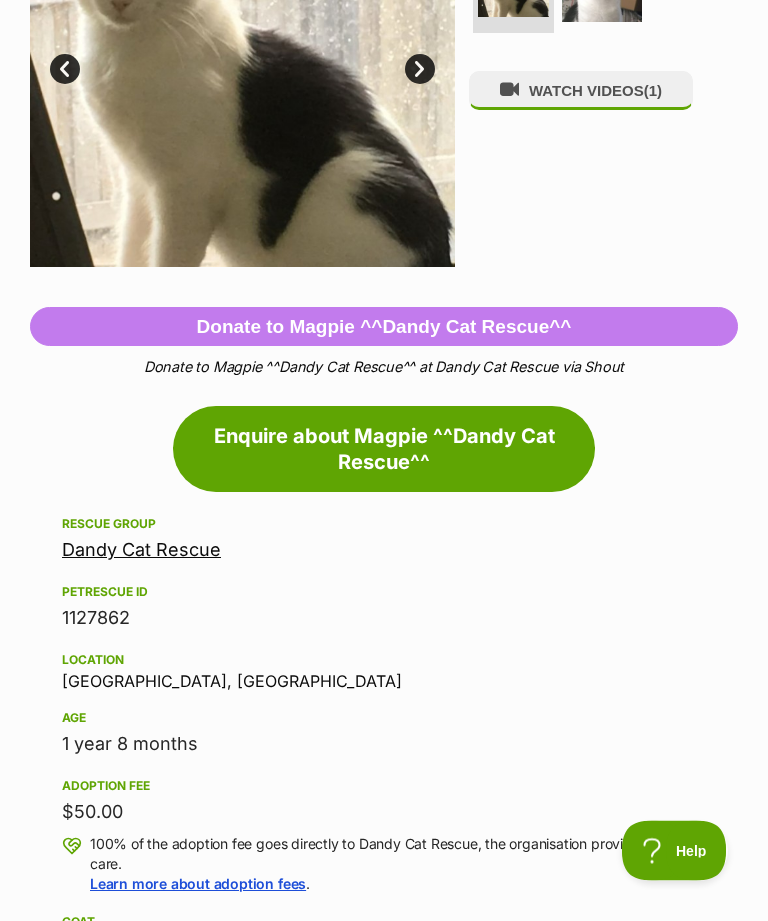 click on "Dandy Cat Rescue" at bounding box center (141, 550) 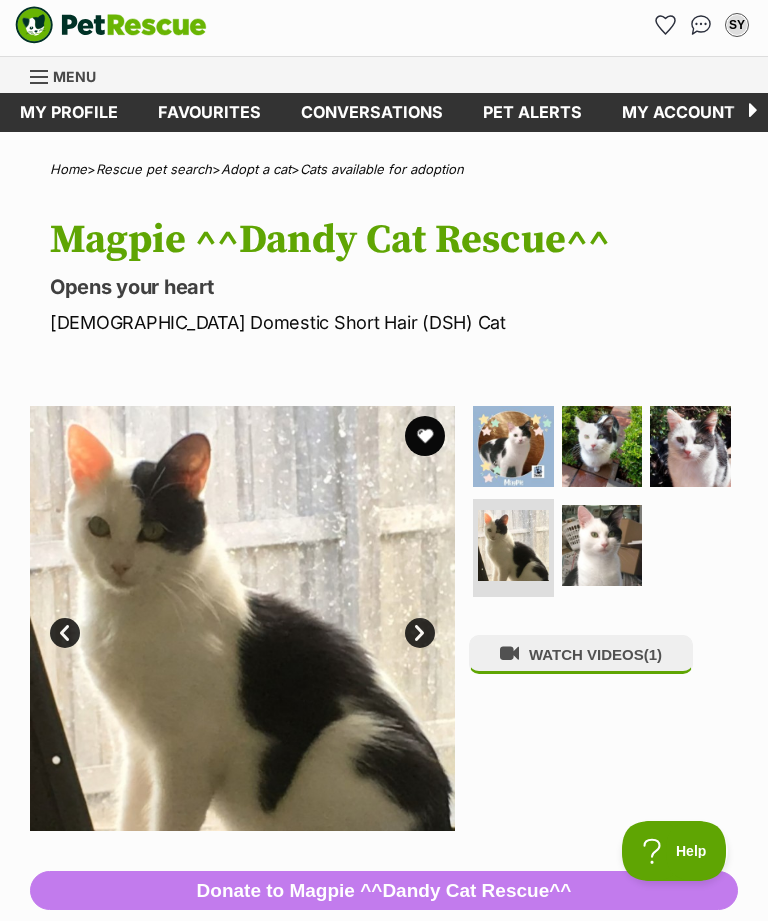 scroll, scrollTop: 0, scrollLeft: 0, axis: both 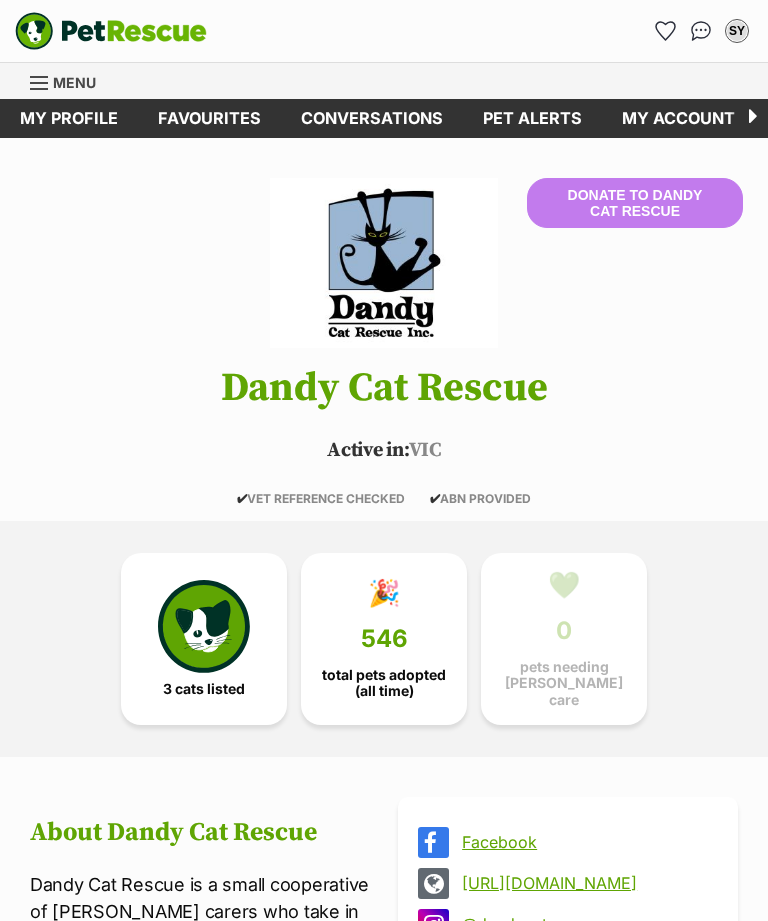 click at bounding box center [204, 626] 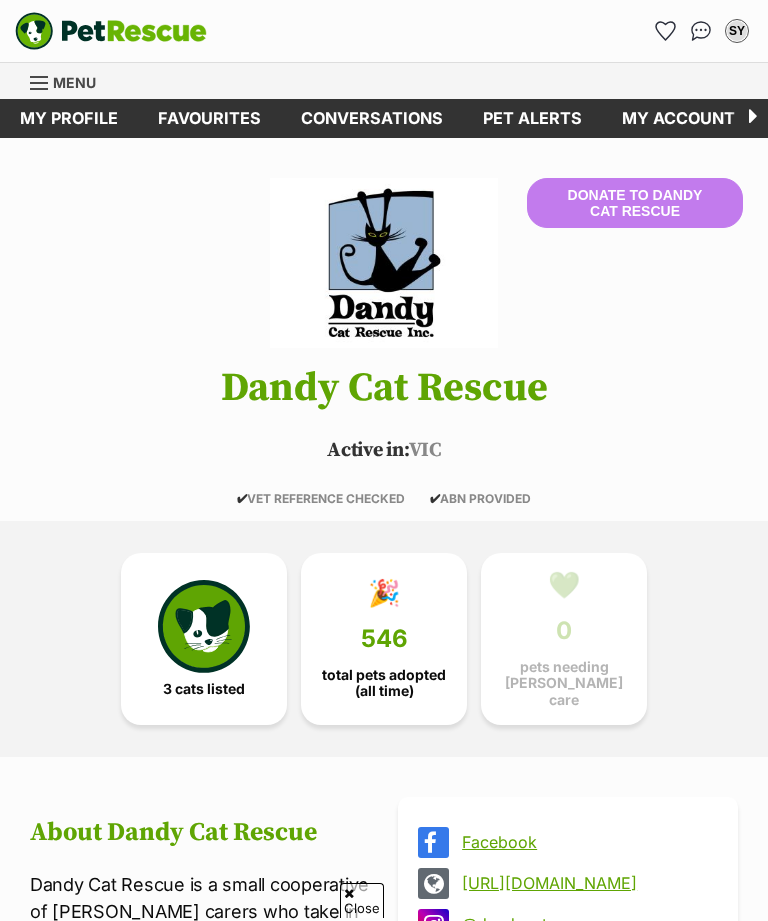 scroll, scrollTop: 2003, scrollLeft: 0, axis: vertical 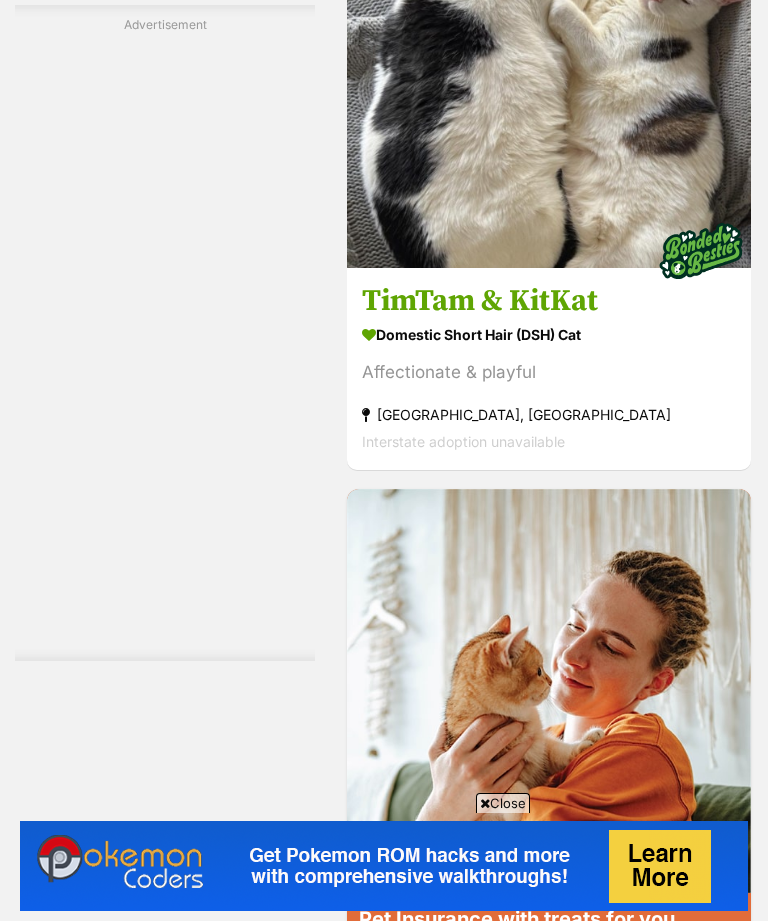 click on "TimTam & KitKat" at bounding box center [549, 301] 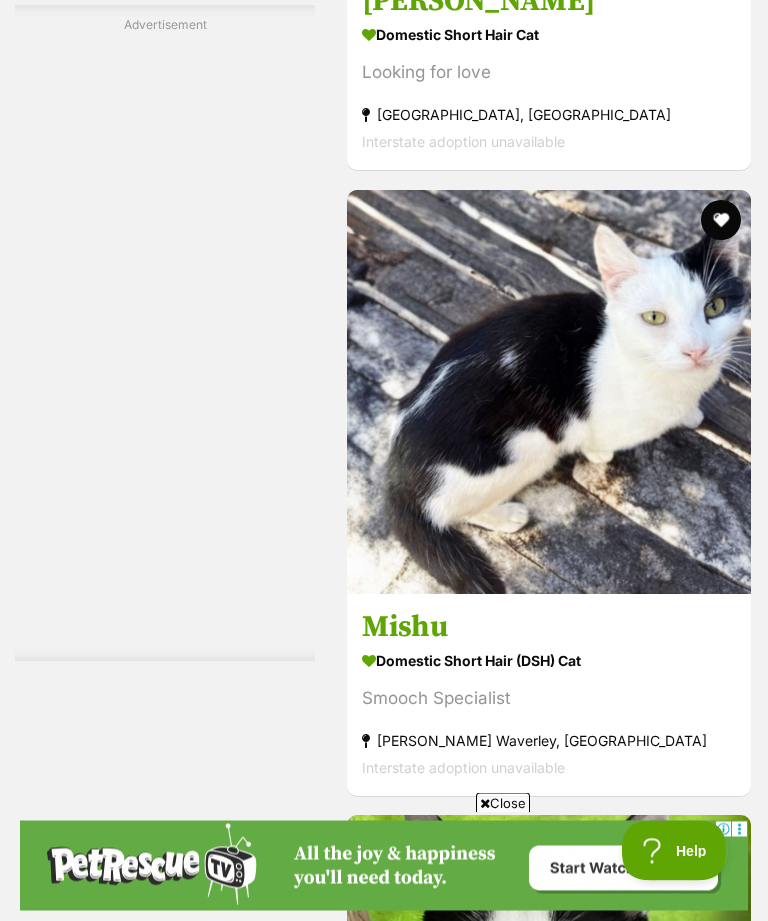 scroll, scrollTop: 11220, scrollLeft: 0, axis: vertical 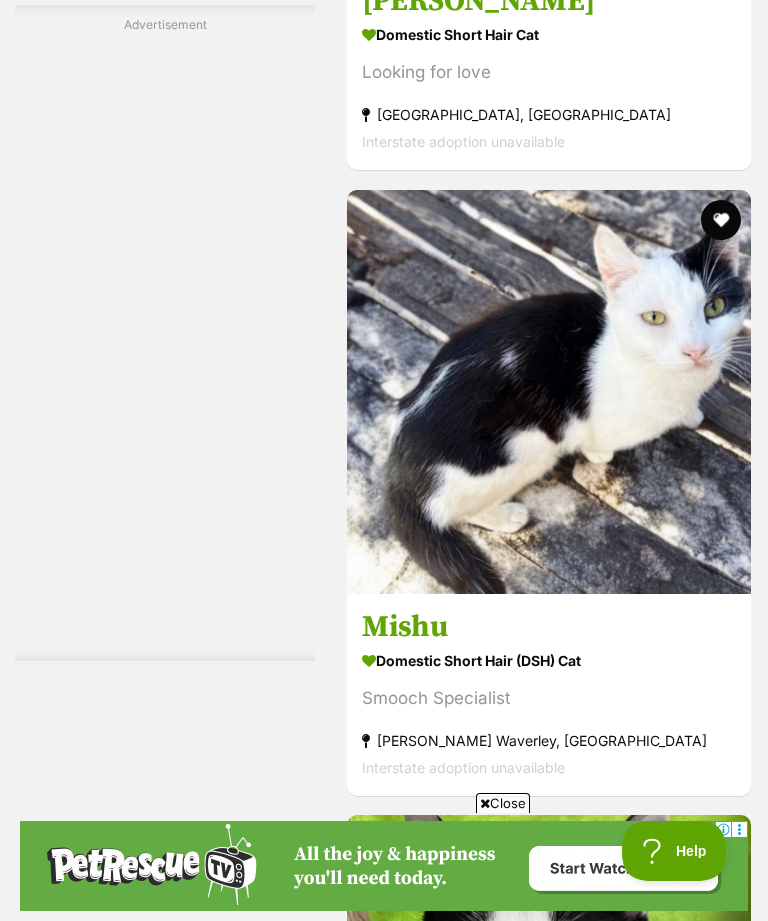 click on "Malcolm Marshmellow" at bounding box center [549, 2] 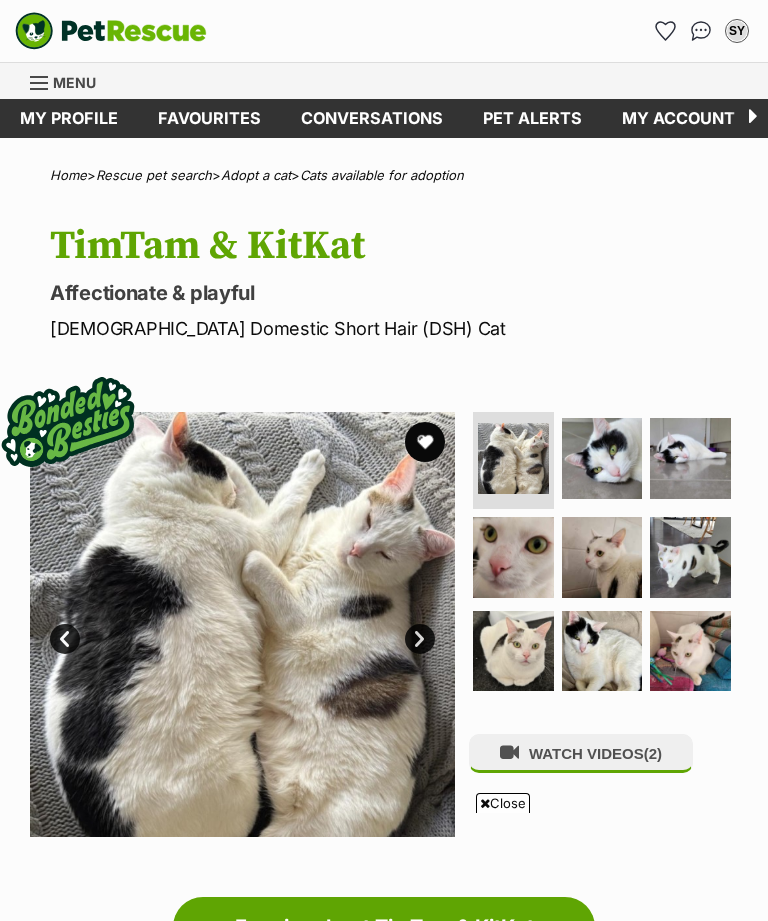 scroll, scrollTop: 344, scrollLeft: 0, axis: vertical 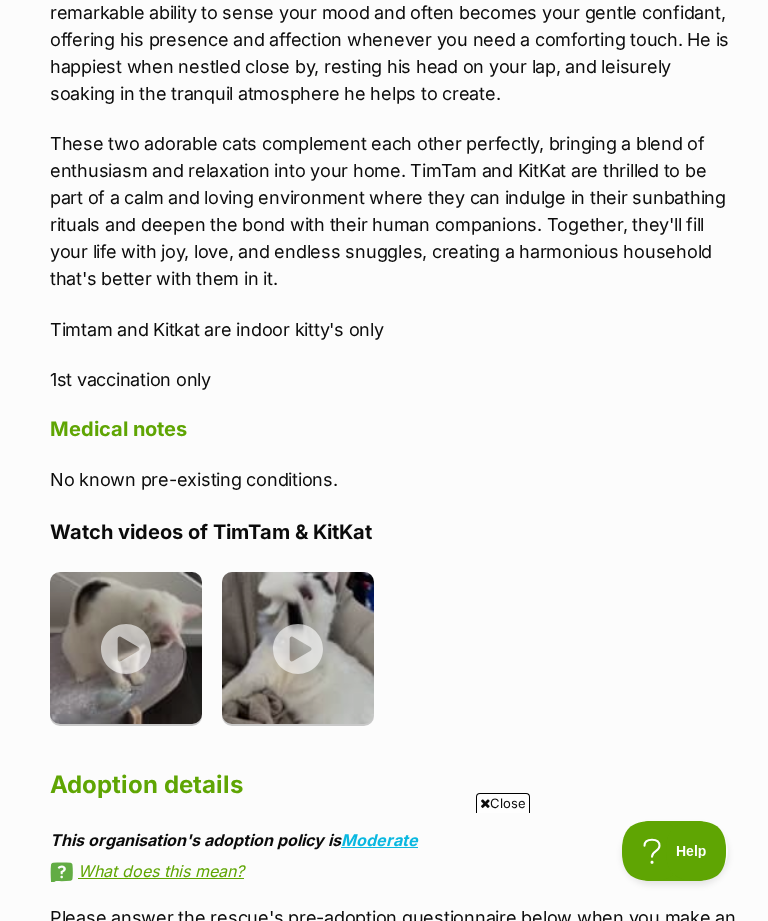 click at bounding box center [126, 648] 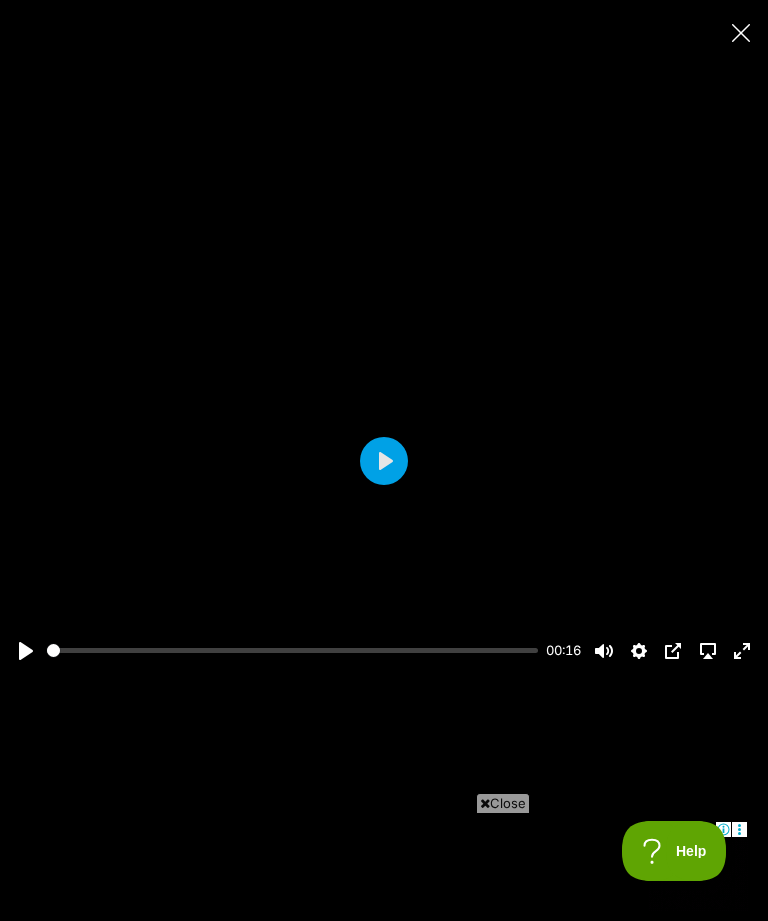 click on "Play" at bounding box center [384, 461] 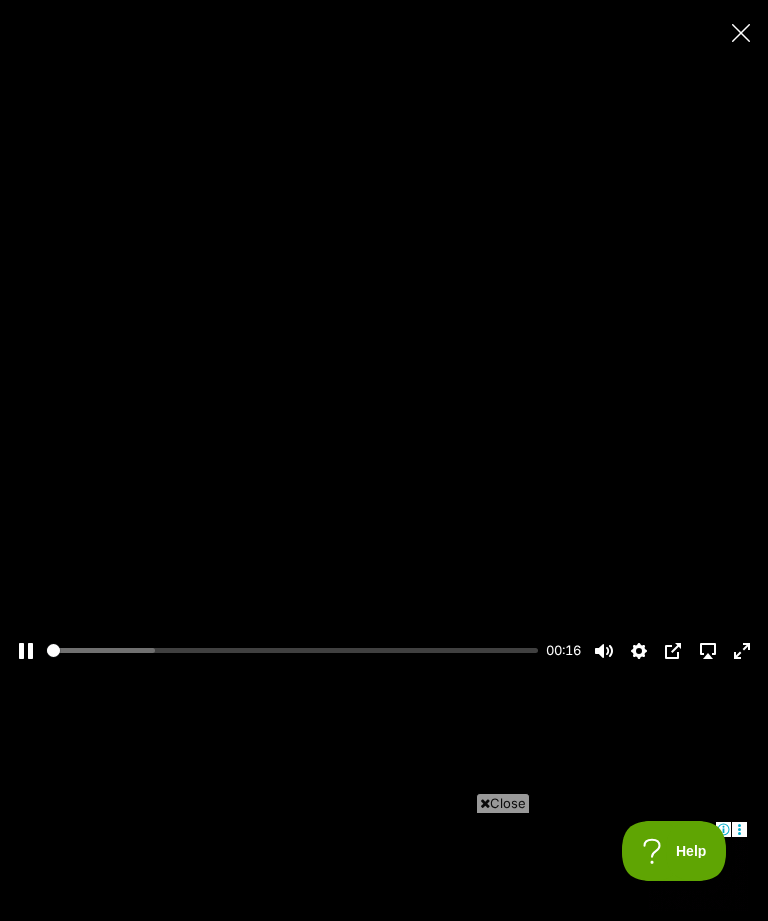 scroll, scrollTop: 0, scrollLeft: 0, axis: both 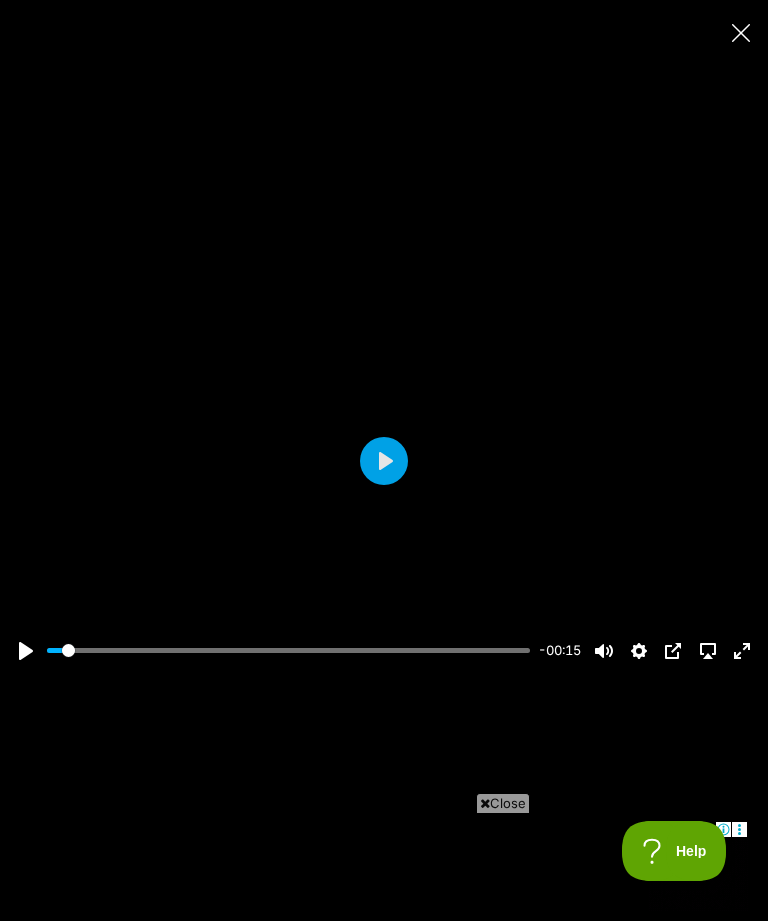 click on "Close" at bounding box center [503, 803] 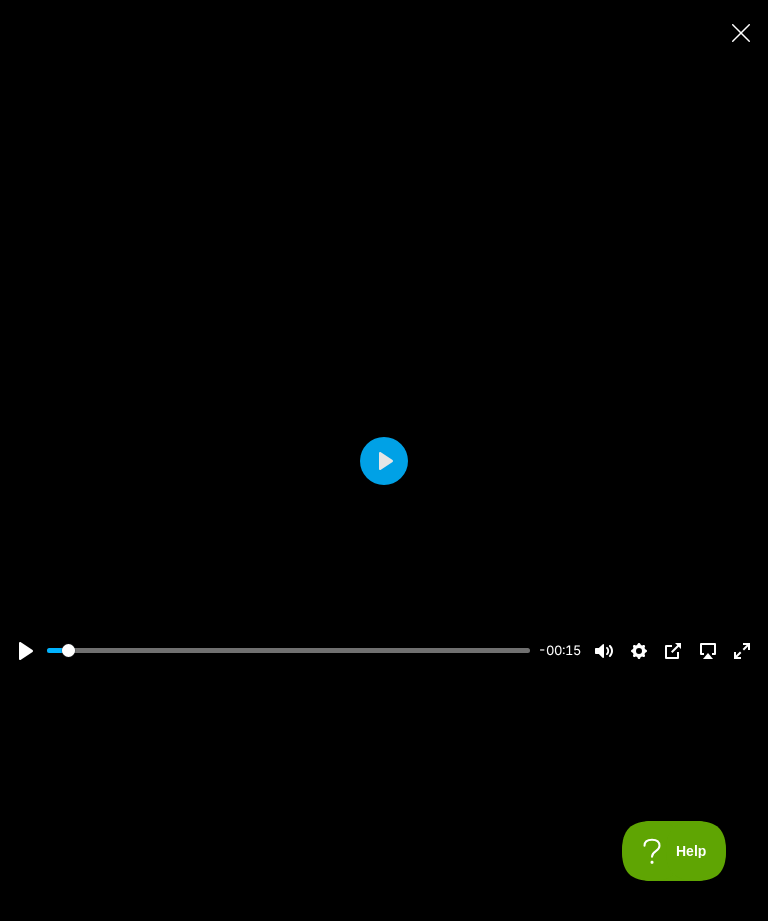 click on "Play" at bounding box center [384, 461] 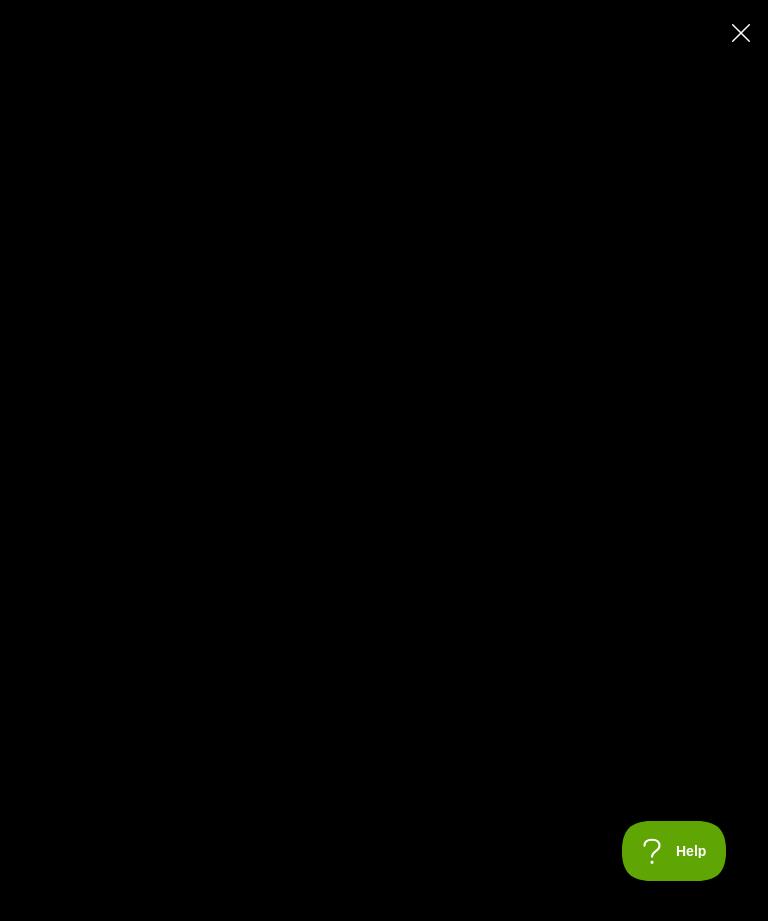 type on "100" 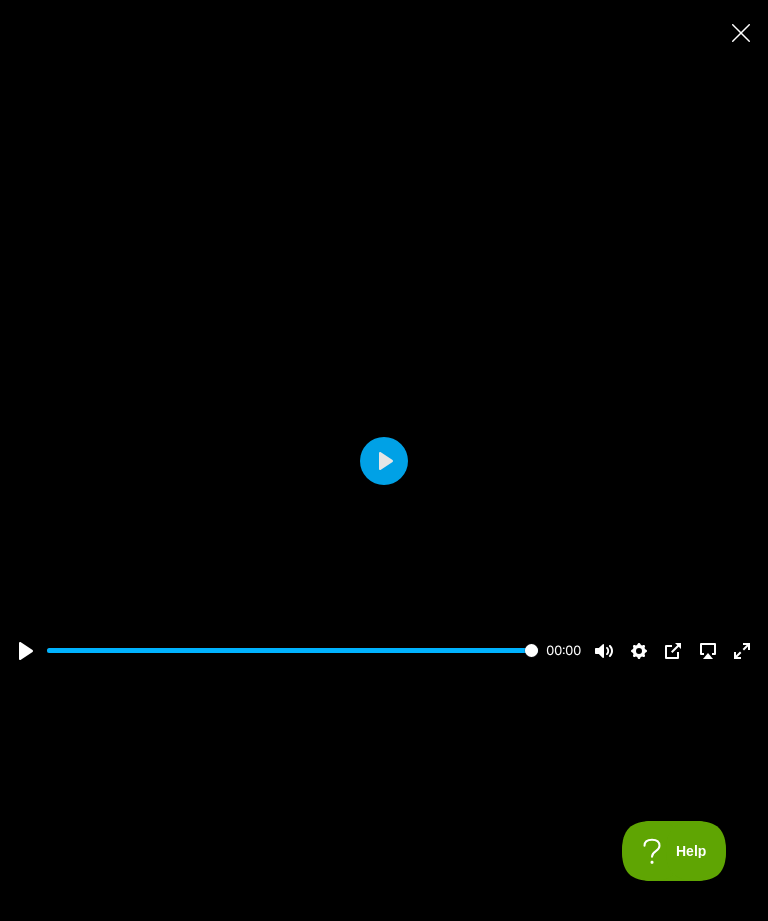 click at bounding box center (740, 32) 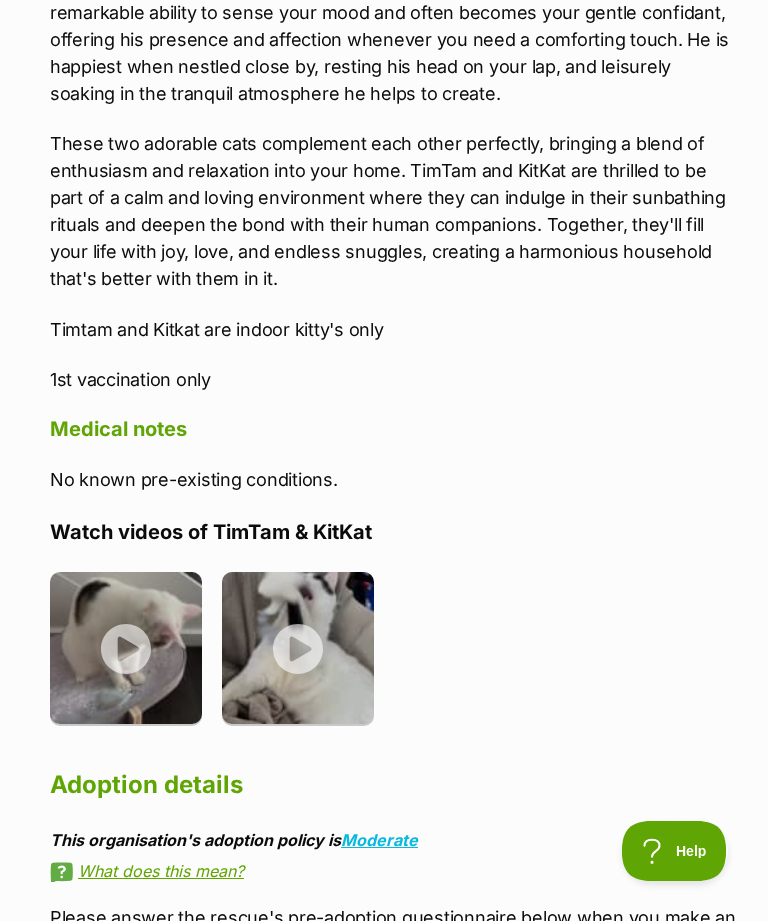 click at bounding box center [298, 648] 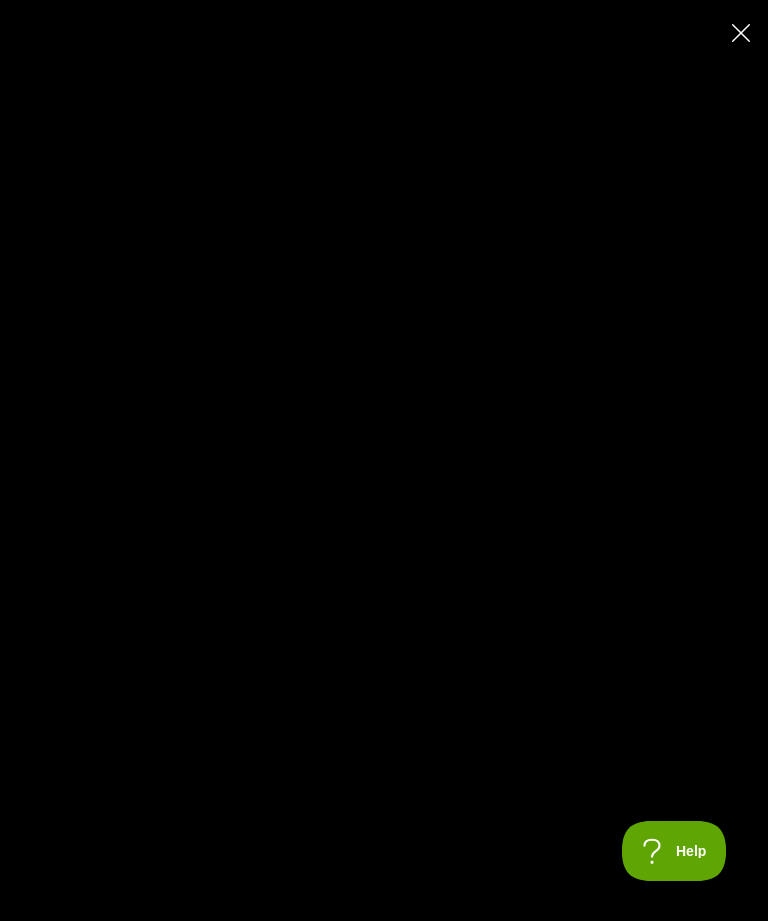 type on "100" 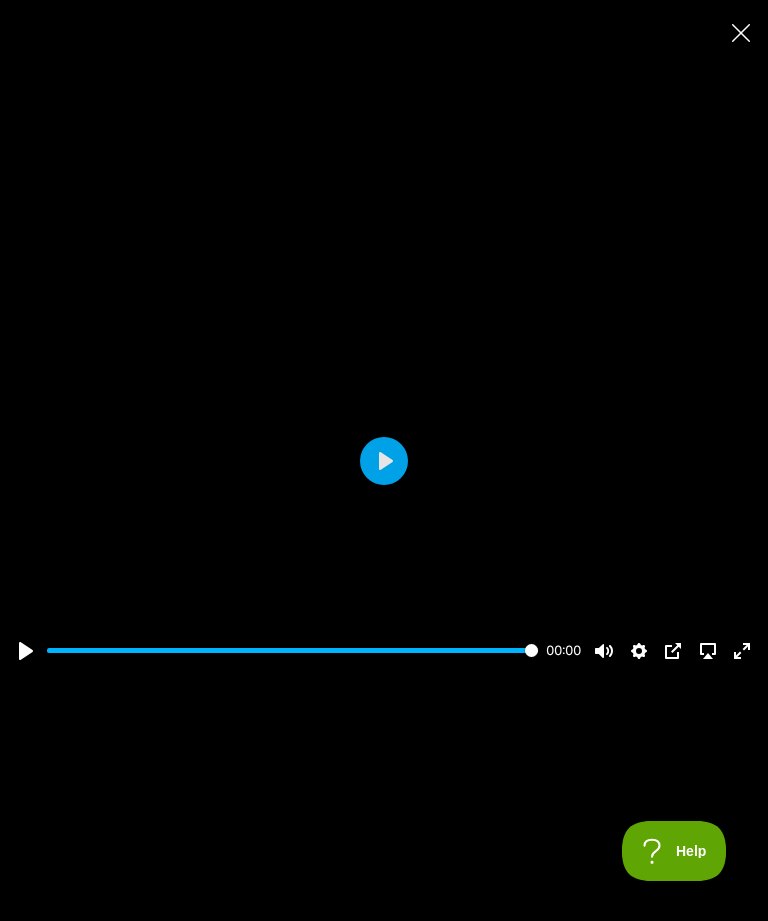 click 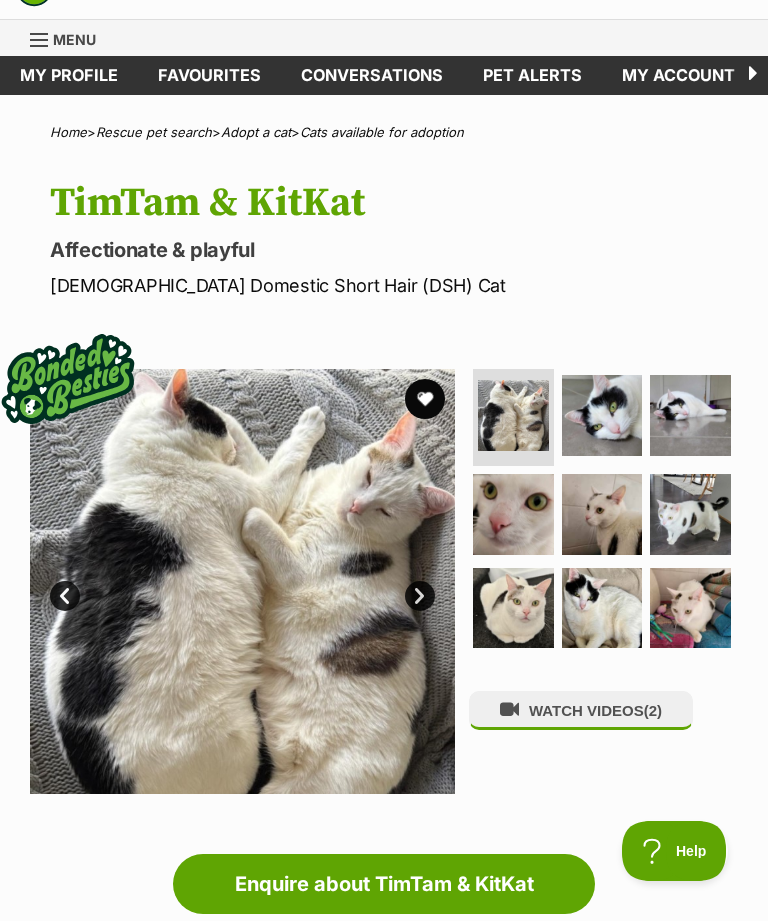 scroll, scrollTop: 0, scrollLeft: 0, axis: both 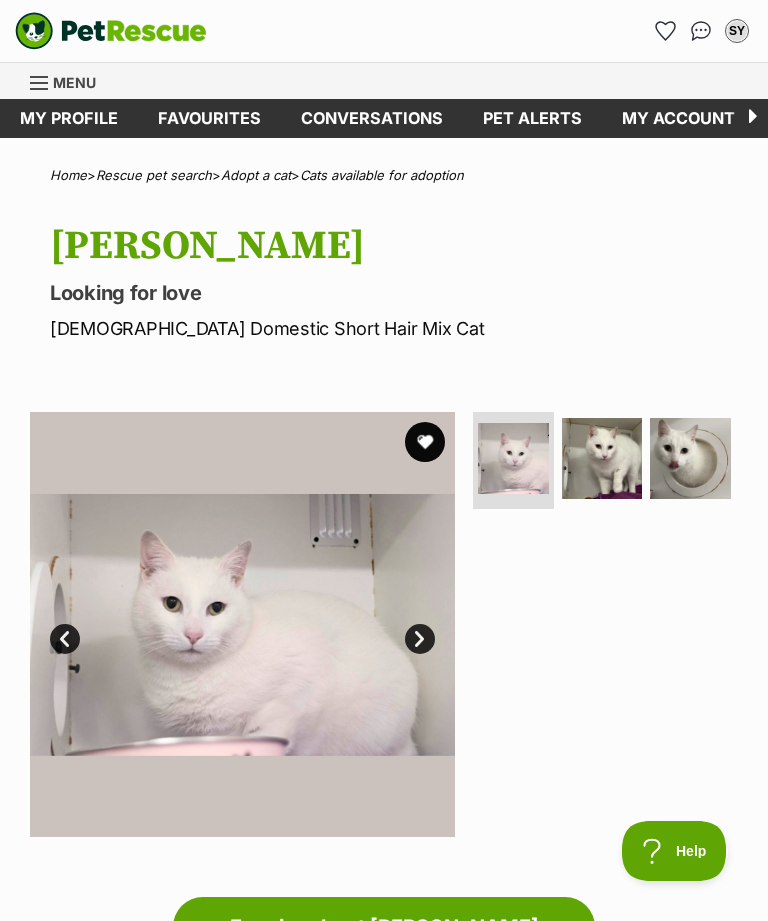 click at bounding box center [602, 458] 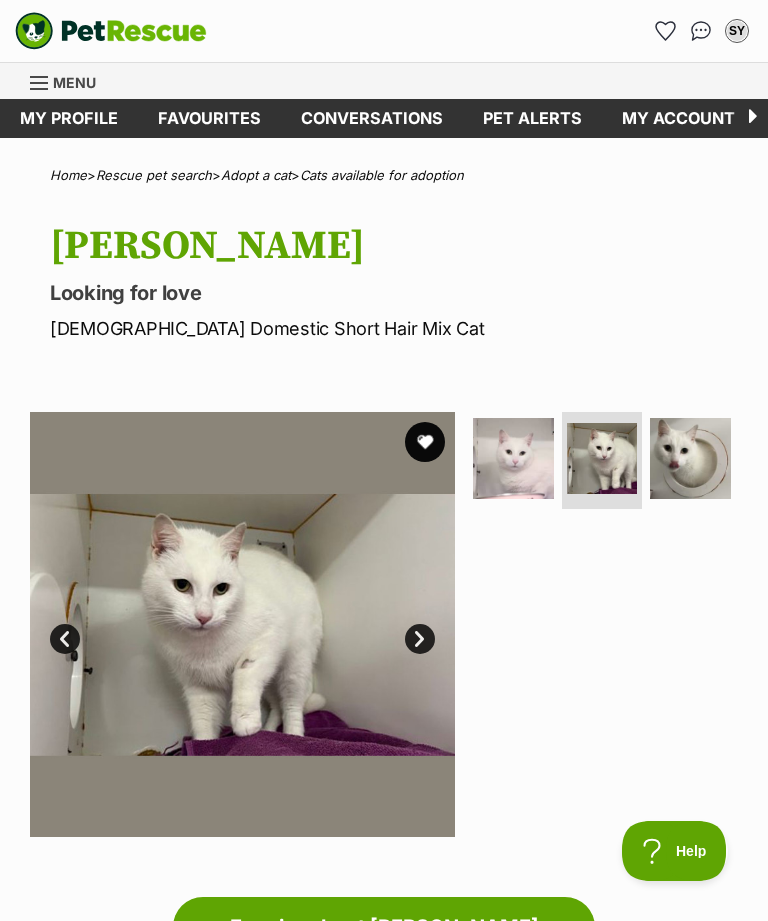 click at bounding box center (690, 458) 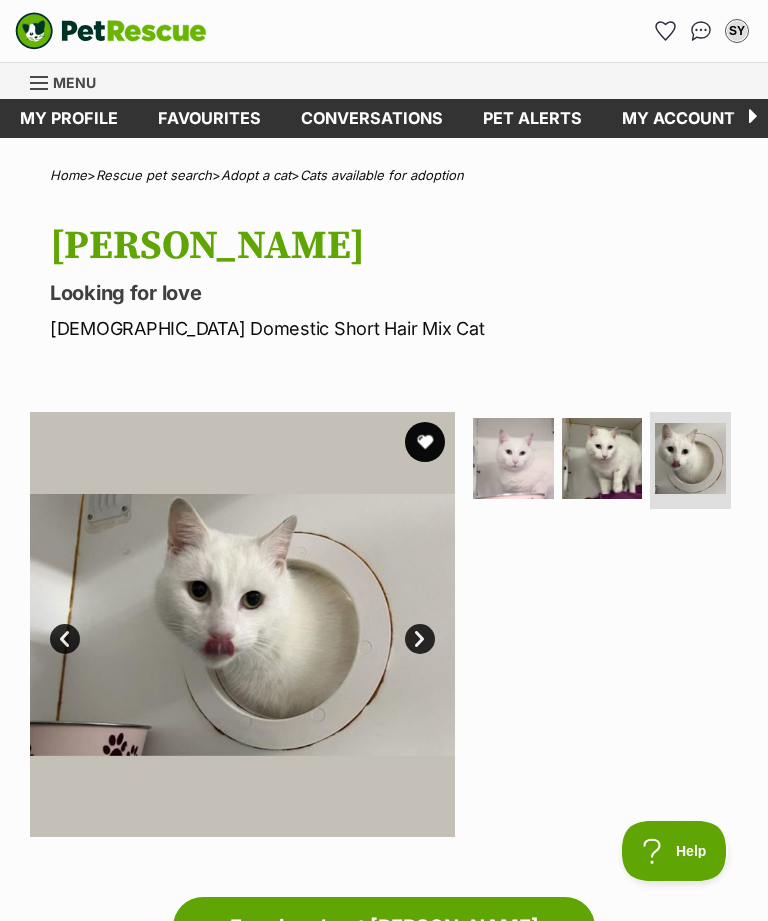 click at bounding box center [513, 458] 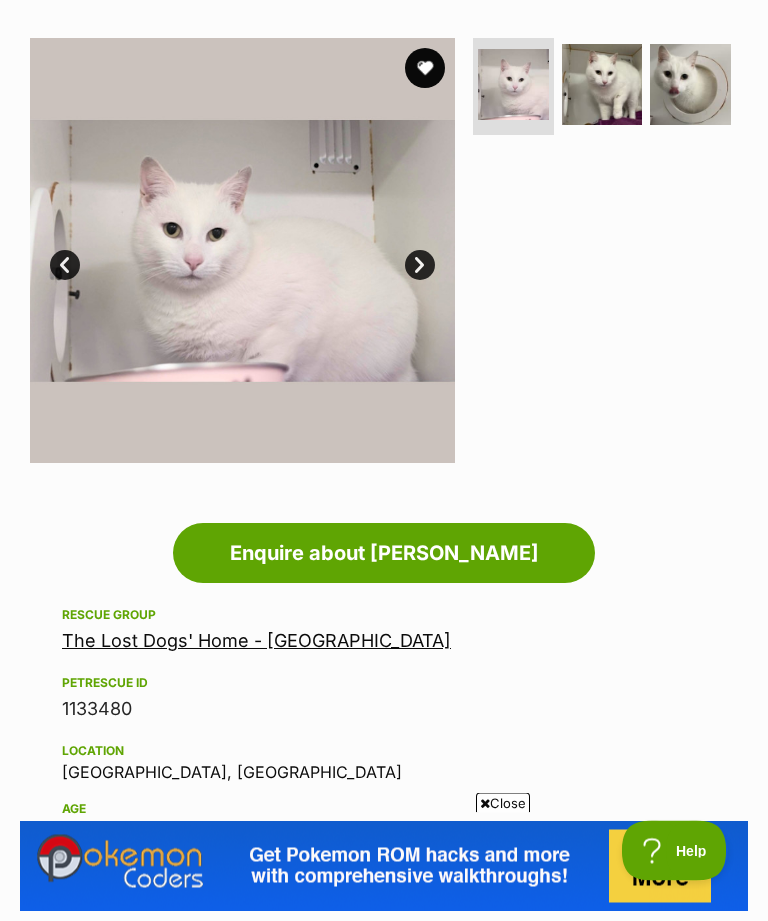 scroll, scrollTop: 374, scrollLeft: 0, axis: vertical 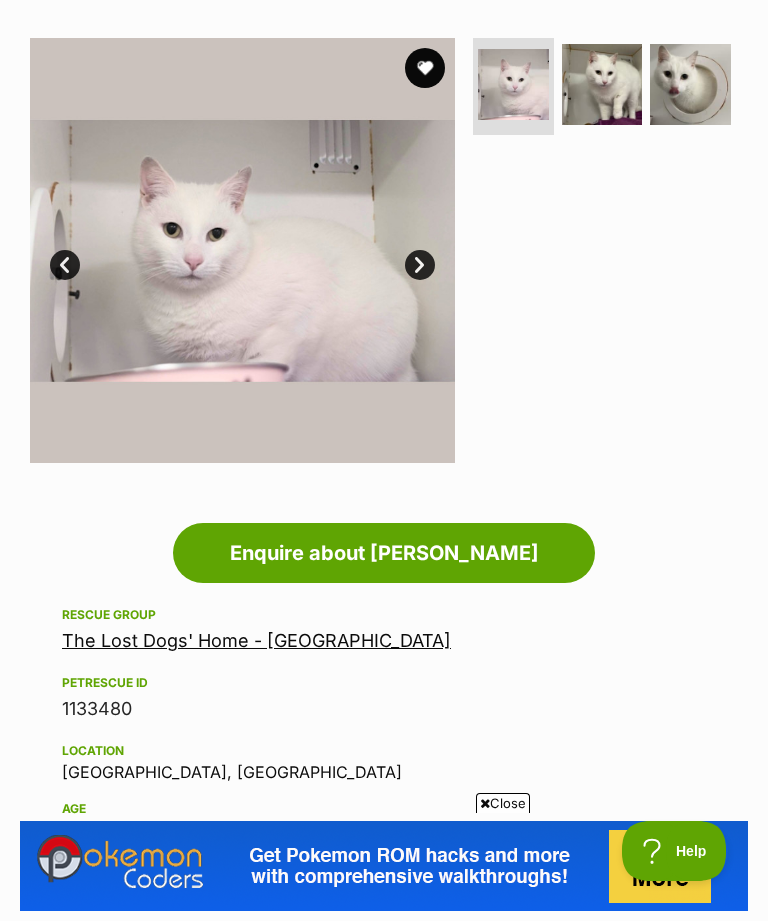 click on "The Lost Dogs' Home - [GEOGRAPHIC_DATA]" at bounding box center [256, 640] 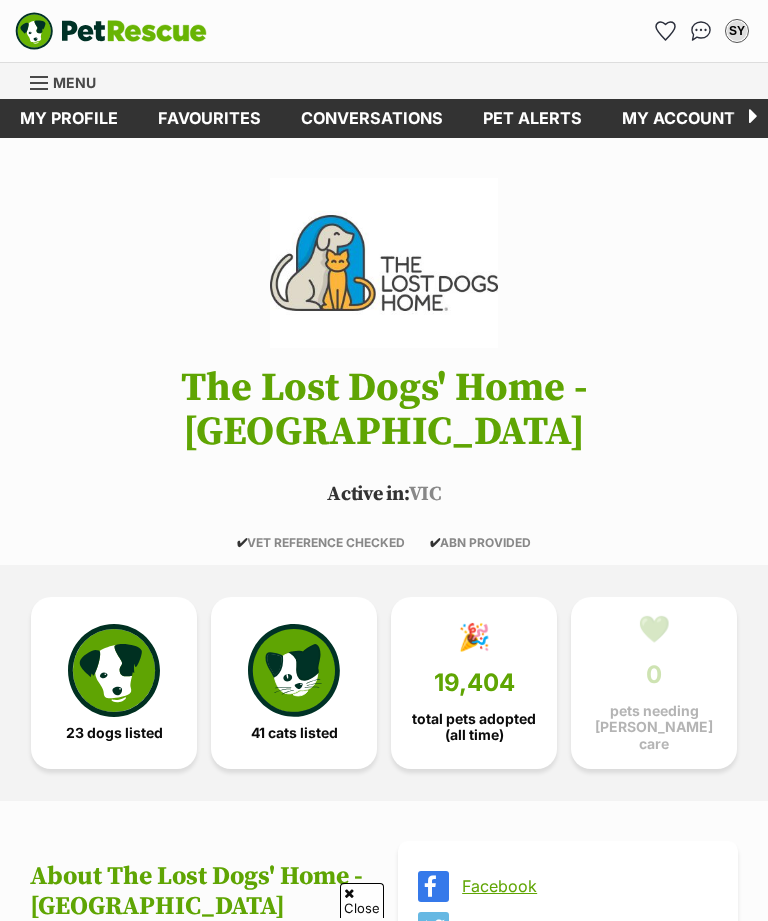 scroll, scrollTop: 1391, scrollLeft: 0, axis: vertical 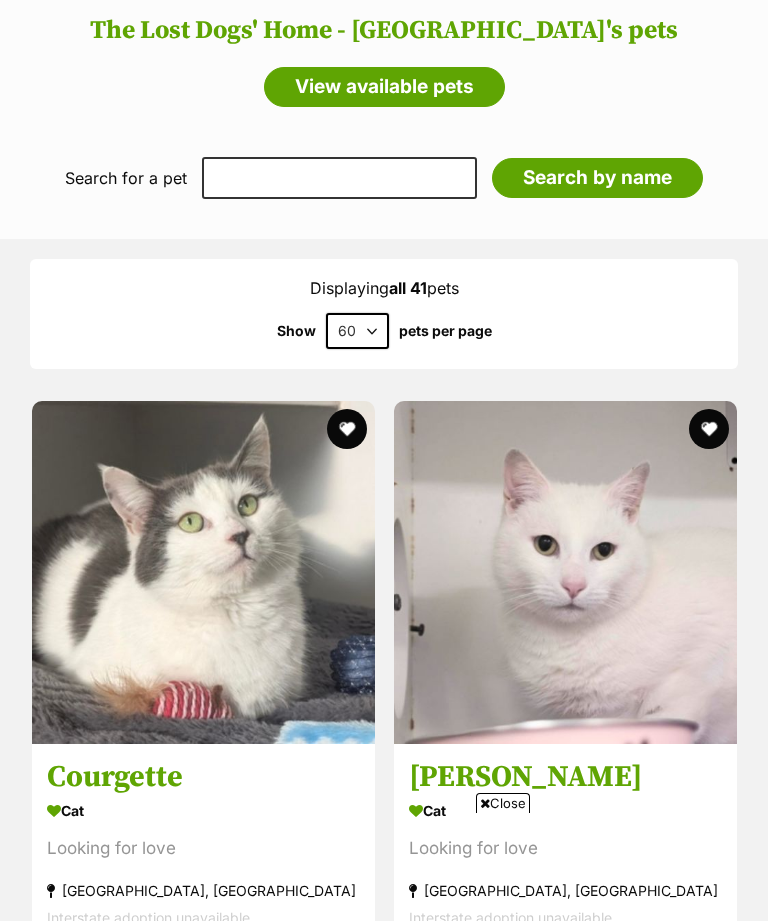 click on "Cat" at bounding box center [203, 810] 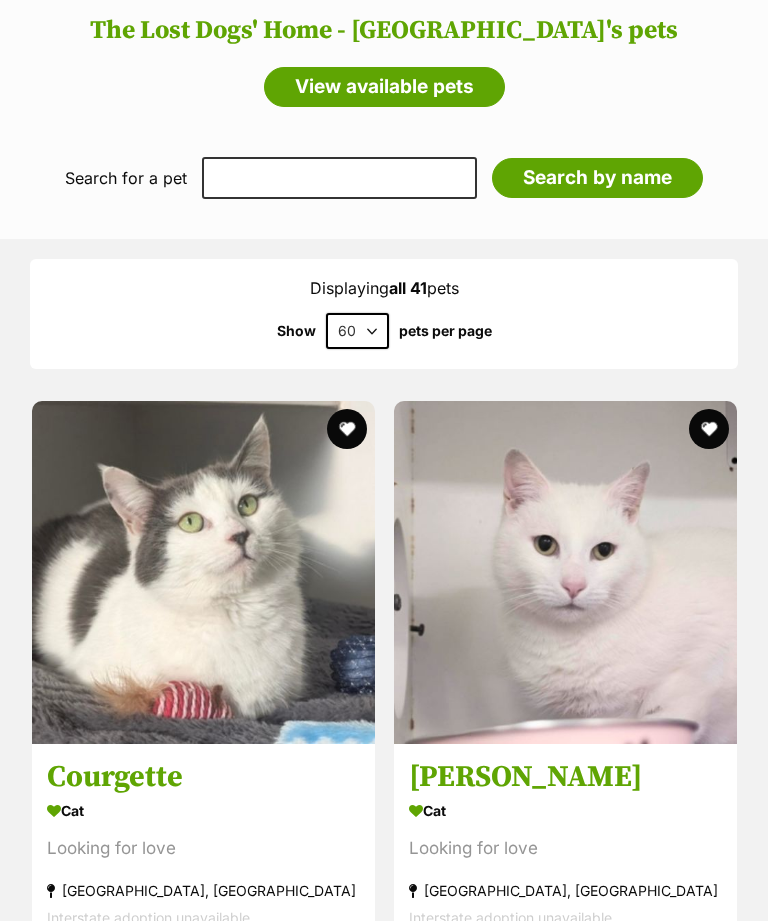 scroll, scrollTop: 0, scrollLeft: 0, axis: both 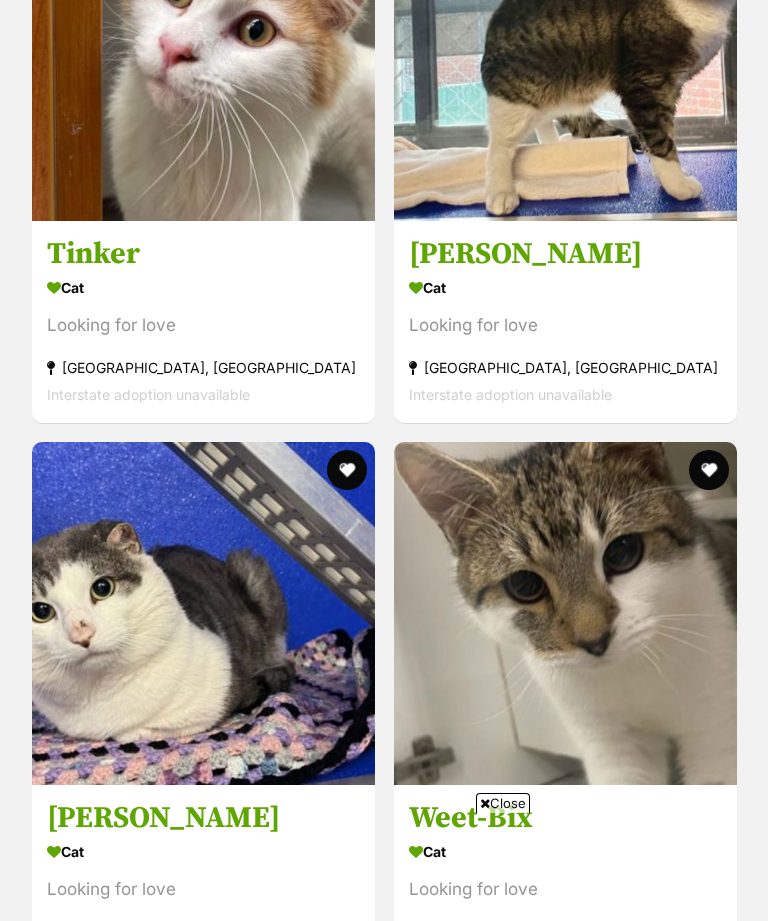 click on "Sonny B" at bounding box center (203, 818) 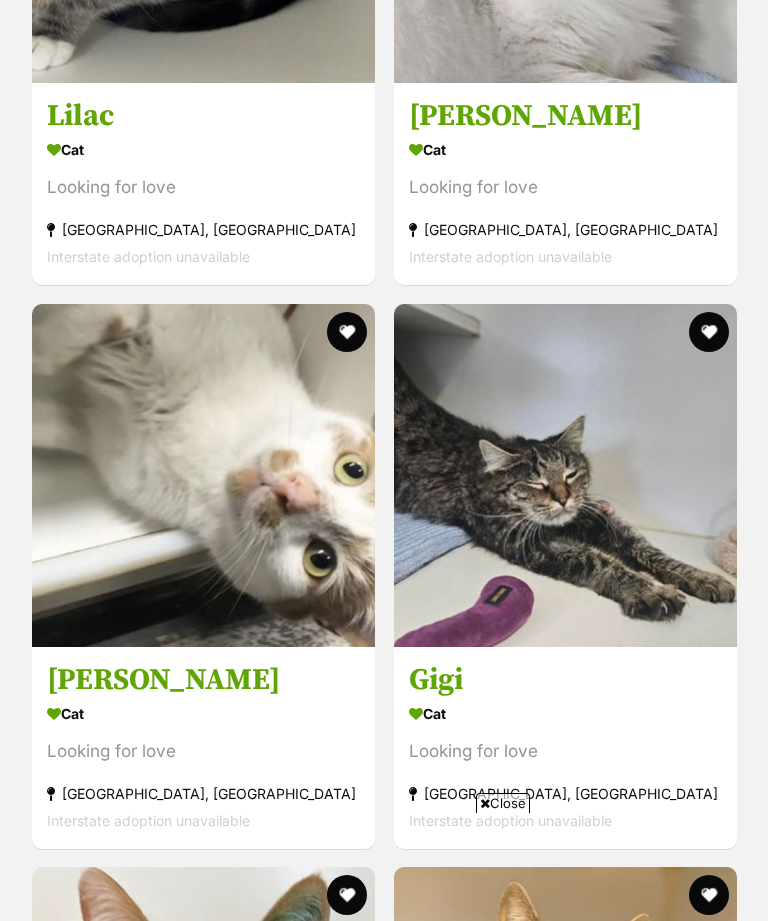 scroll, scrollTop: 0, scrollLeft: 0, axis: both 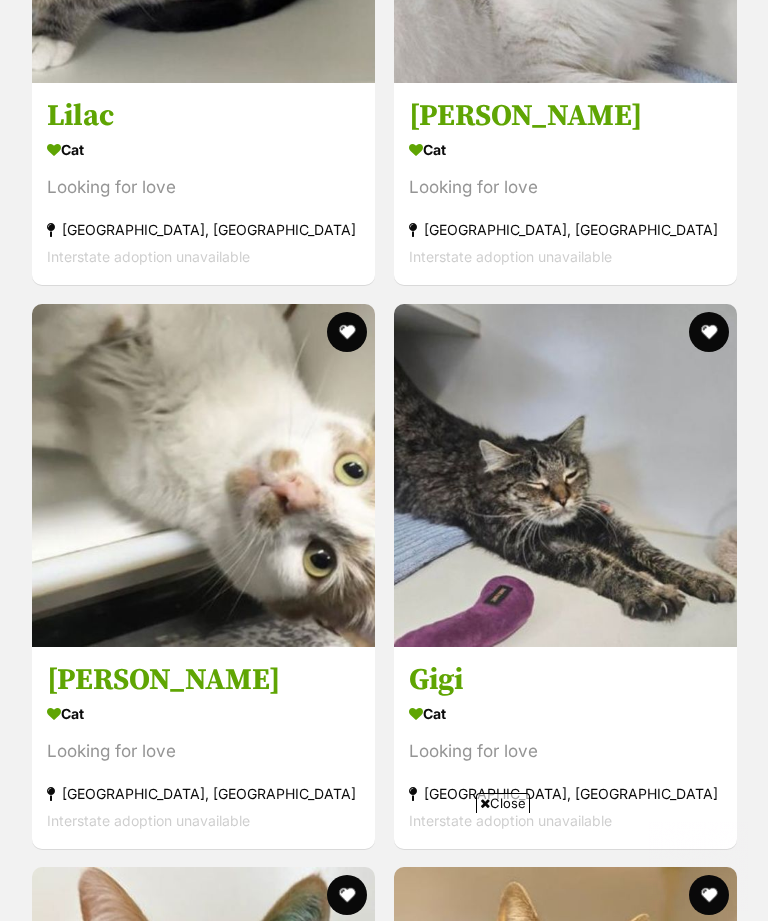 click on "Jolie" at bounding box center [203, 679] 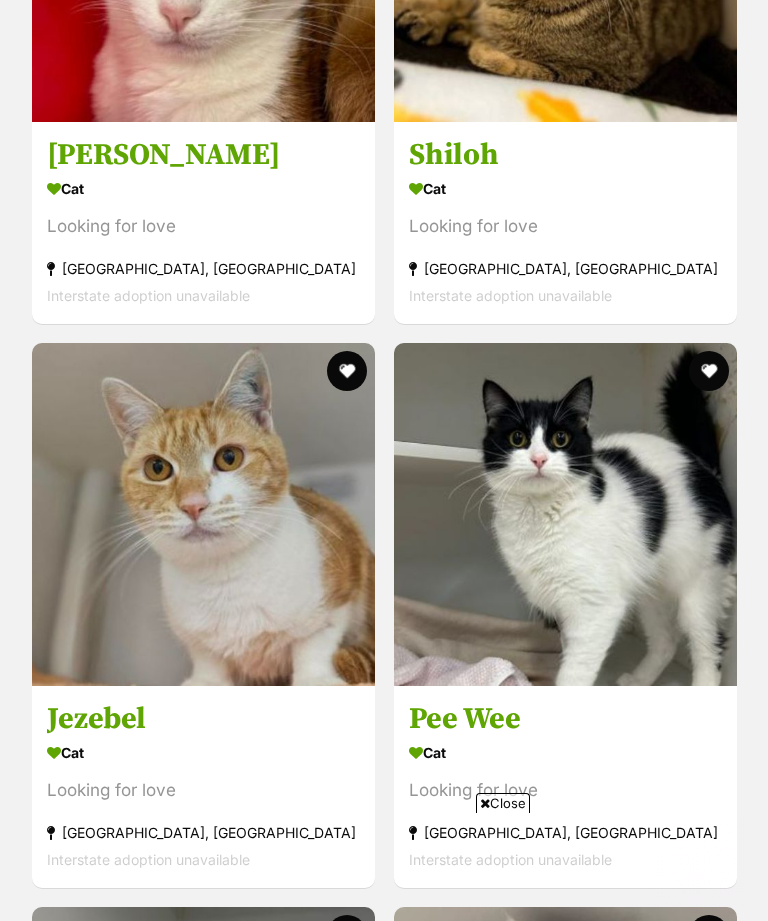 scroll, scrollTop: 8781, scrollLeft: 0, axis: vertical 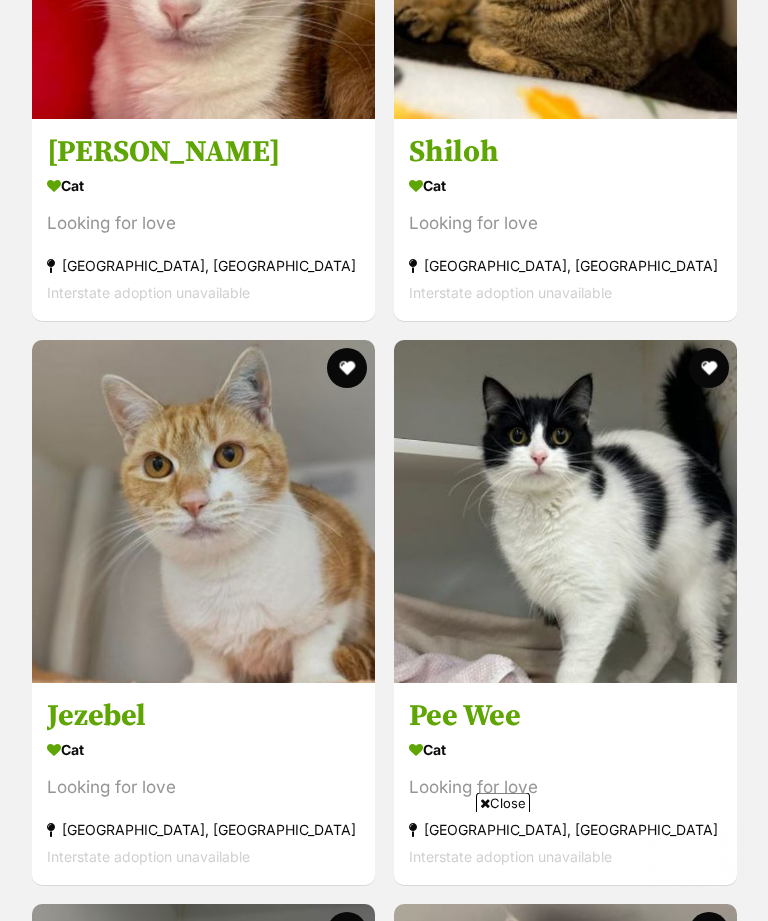 click on "Pee Wee" at bounding box center (565, 717) 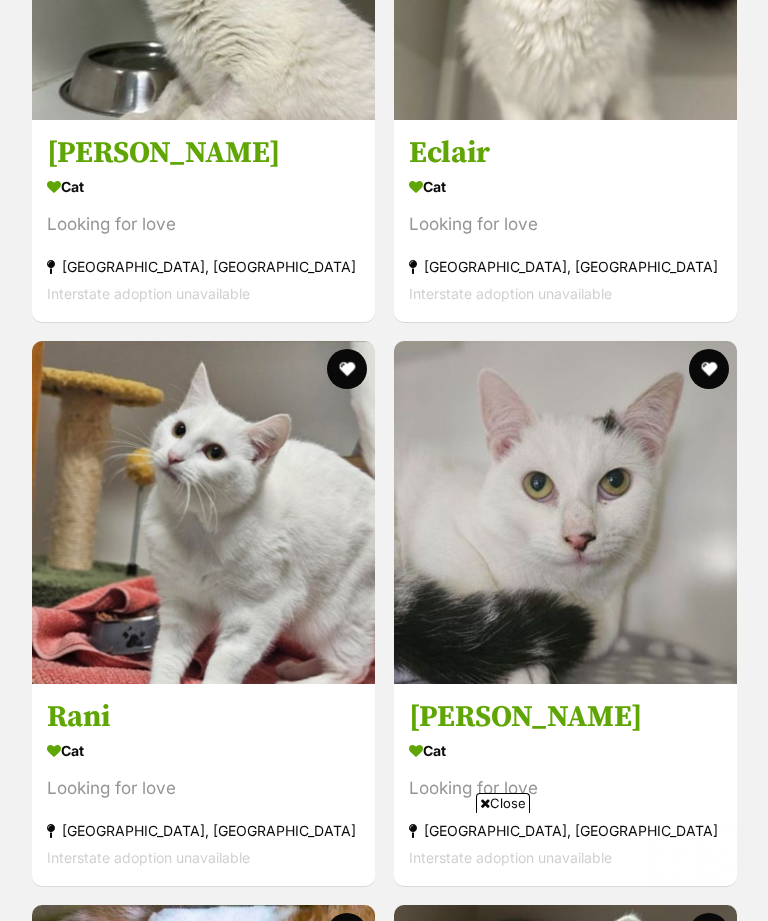 scroll, scrollTop: 0, scrollLeft: 0, axis: both 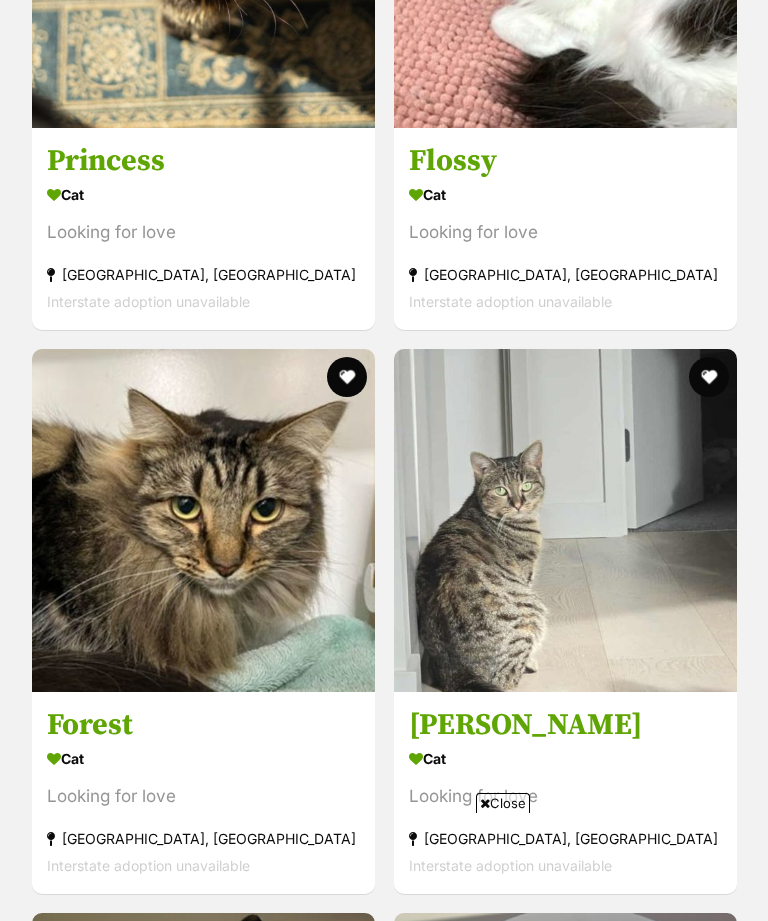 click on "Kirby" at bounding box center [565, 725] 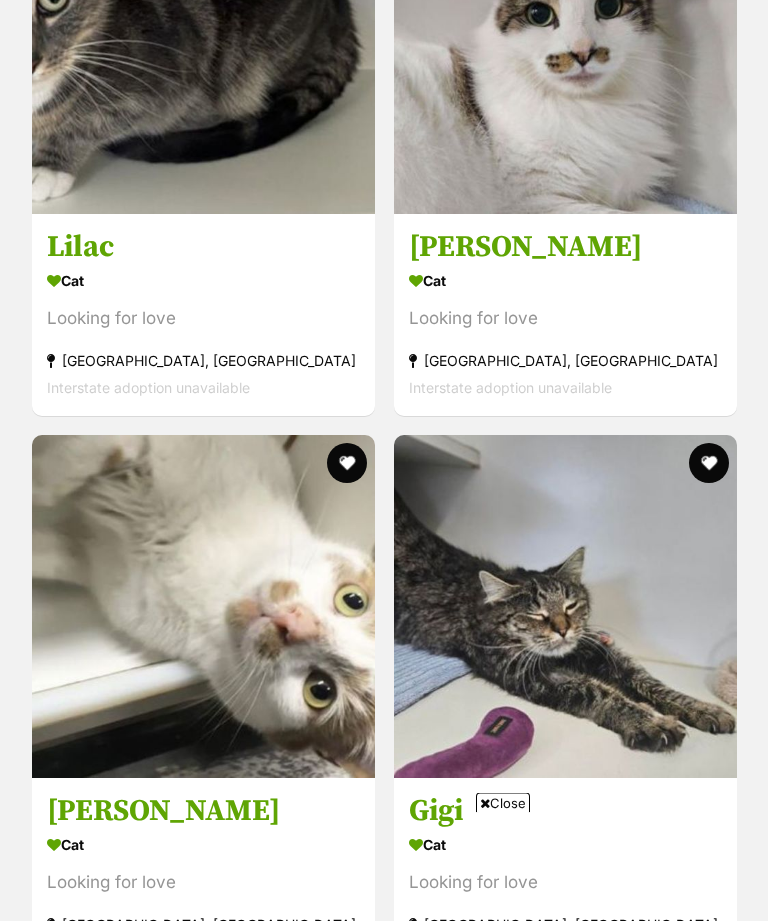 scroll, scrollTop: 7519, scrollLeft: 0, axis: vertical 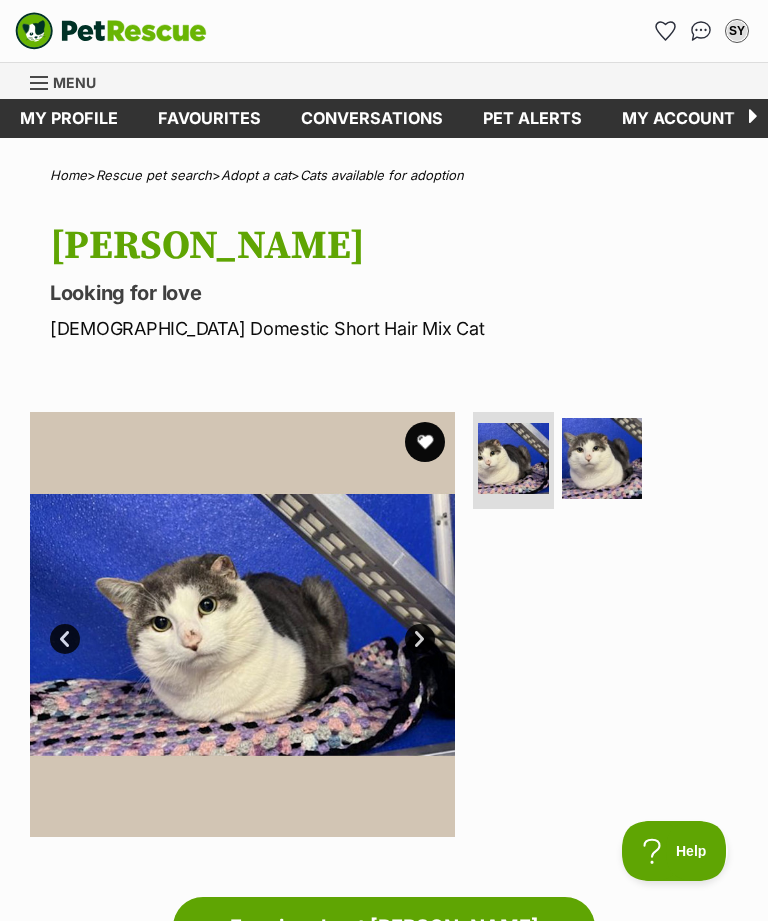 click at bounding box center (602, 458) 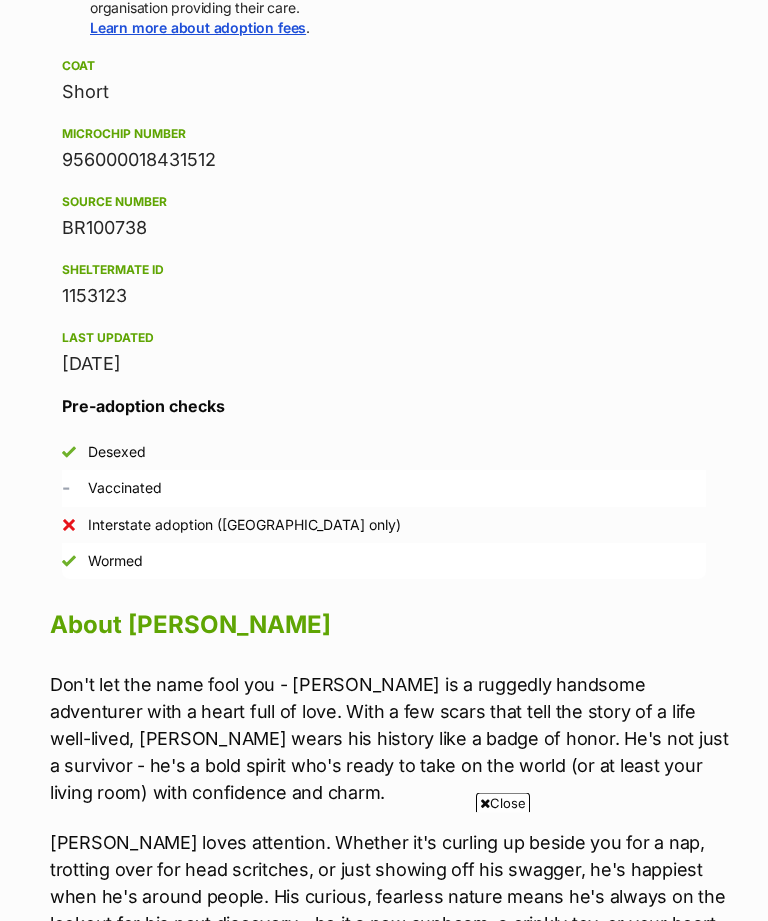 scroll, scrollTop: 1885, scrollLeft: 0, axis: vertical 